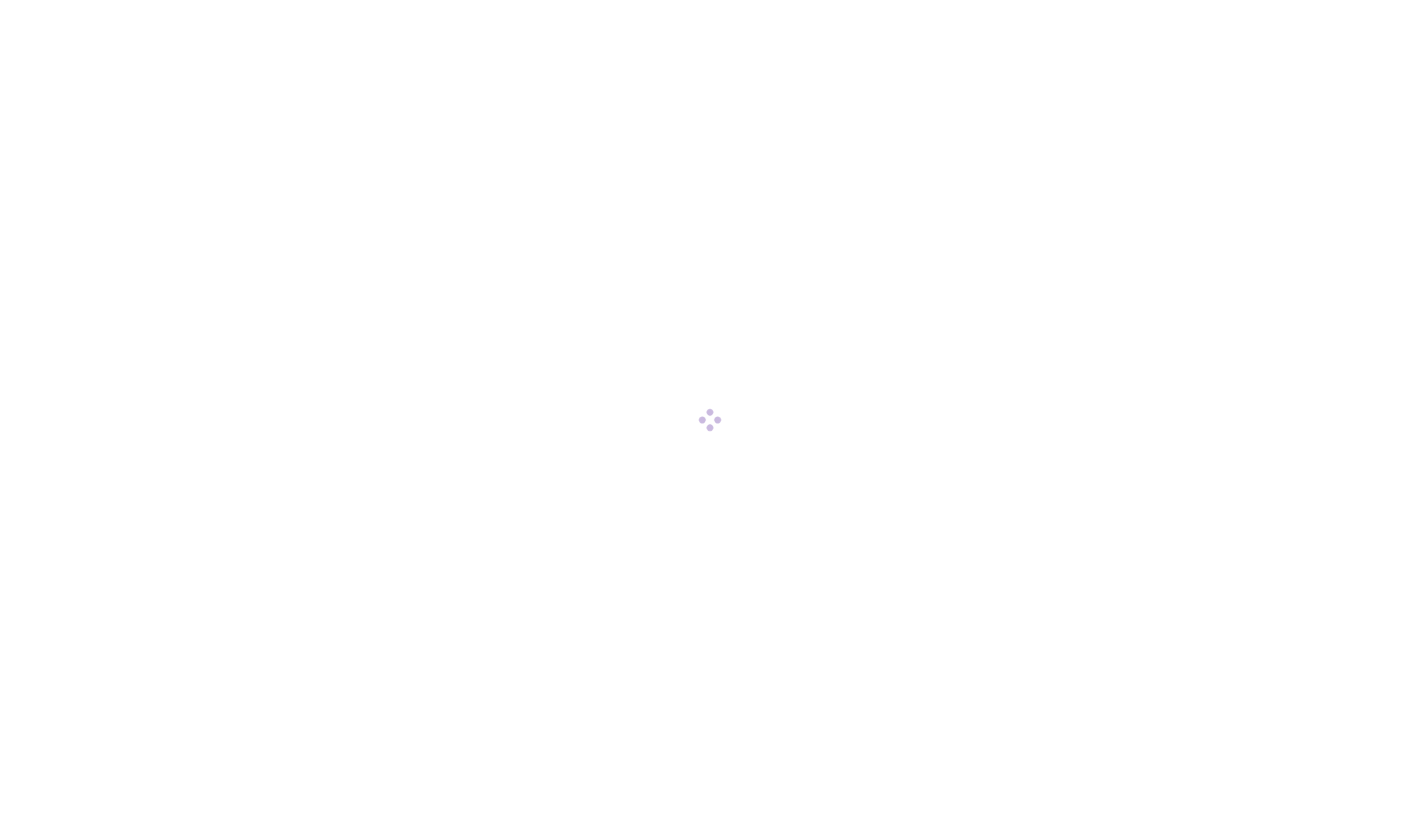 scroll, scrollTop: 0, scrollLeft: 0, axis: both 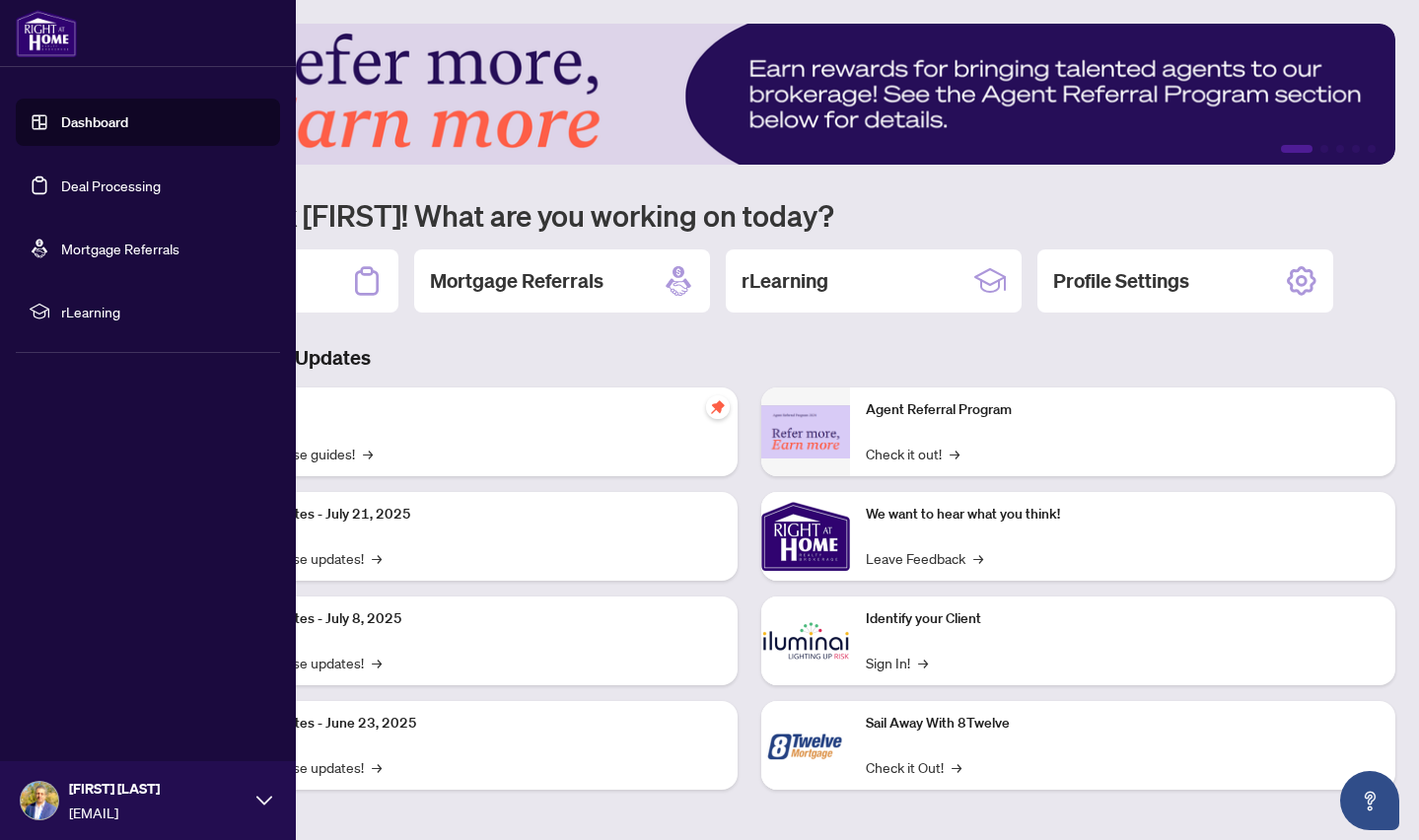 click on "Deal Processing" at bounding box center (110, 185) 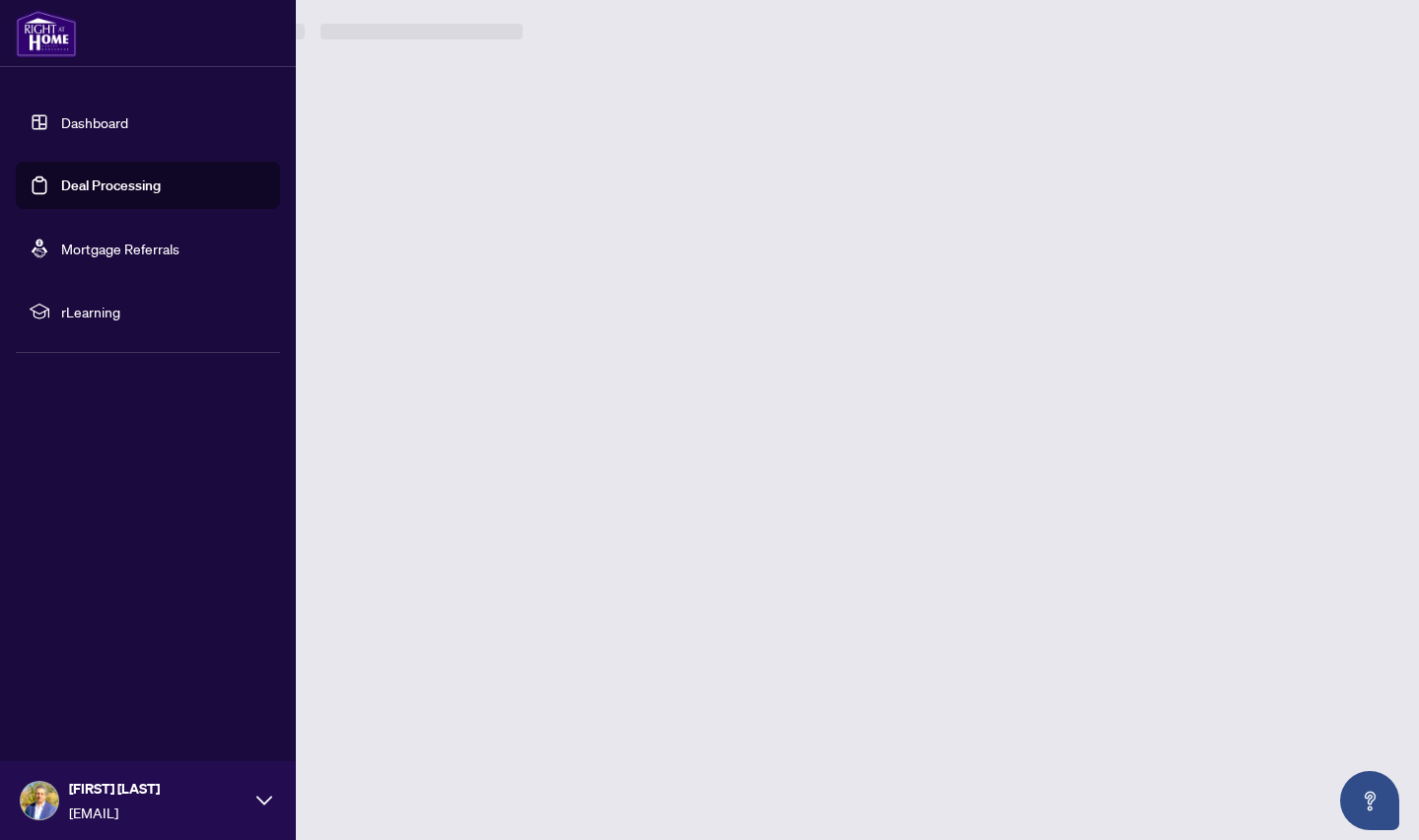 scroll, scrollTop: 0, scrollLeft: 0, axis: both 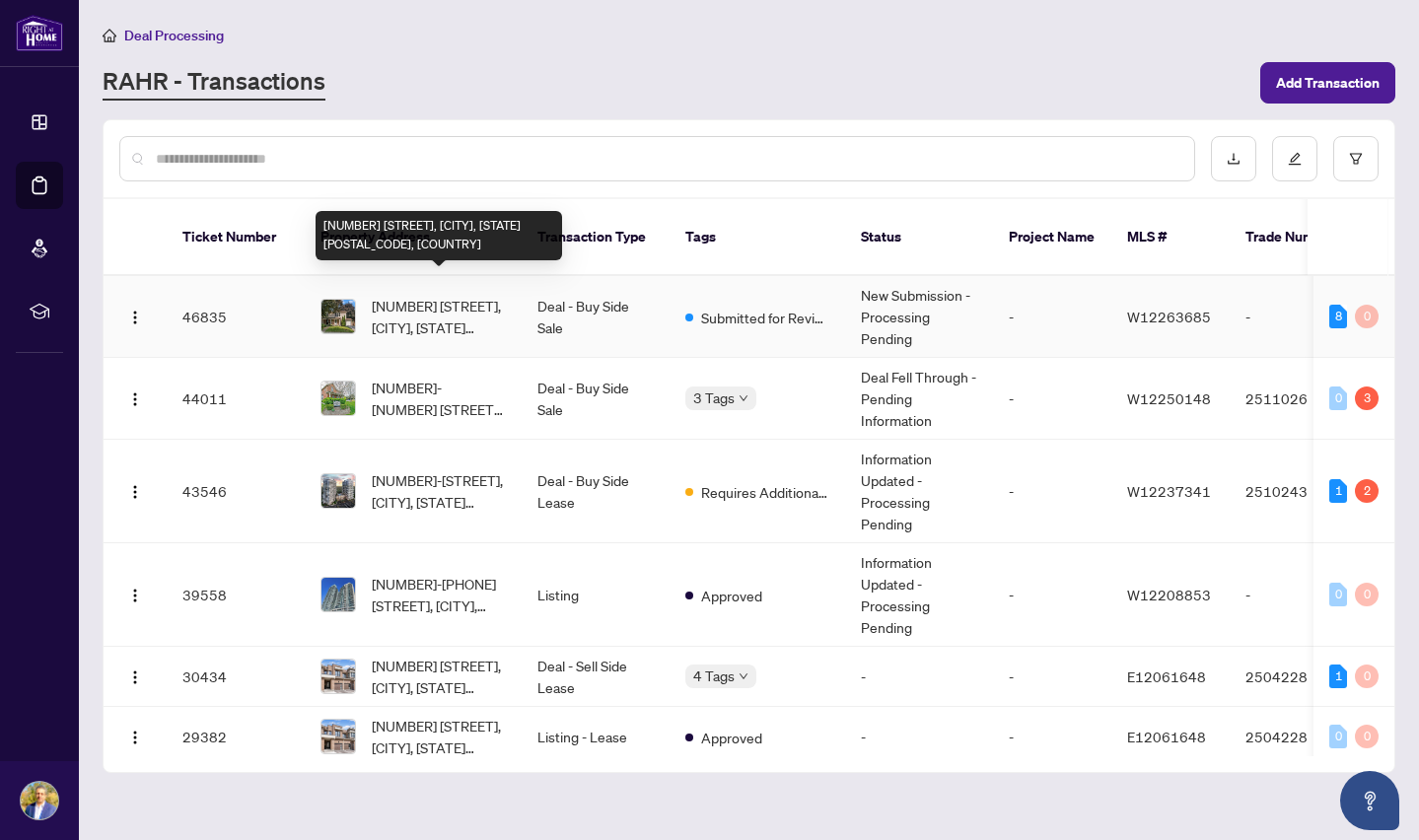 click on "[NUMBER] [STREET], [CITY], [STATE] [POSTAL_CODE], [COUNTRY]" at bounding box center [439, 316] 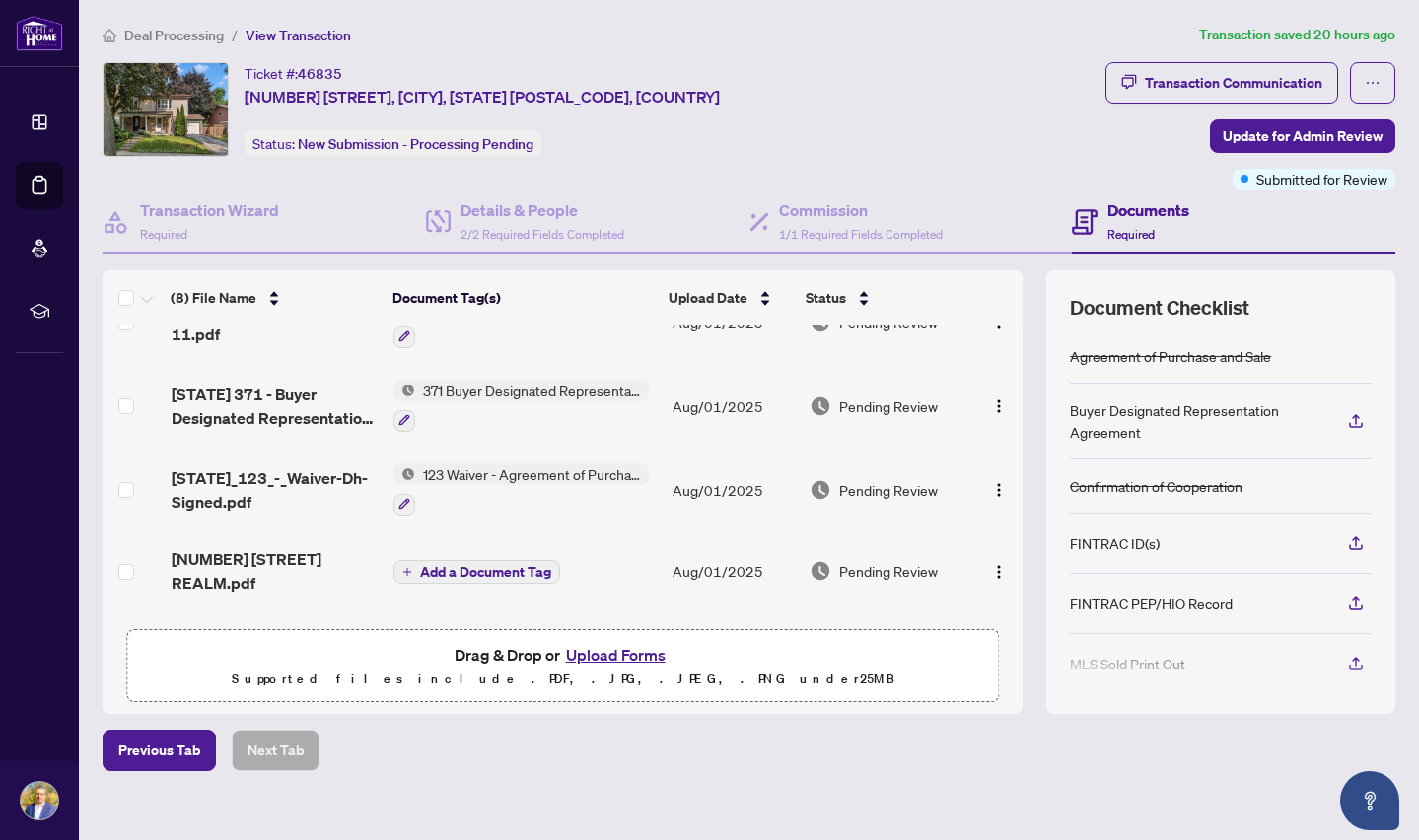 scroll, scrollTop: 47, scrollLeft: 0, axis: vertical 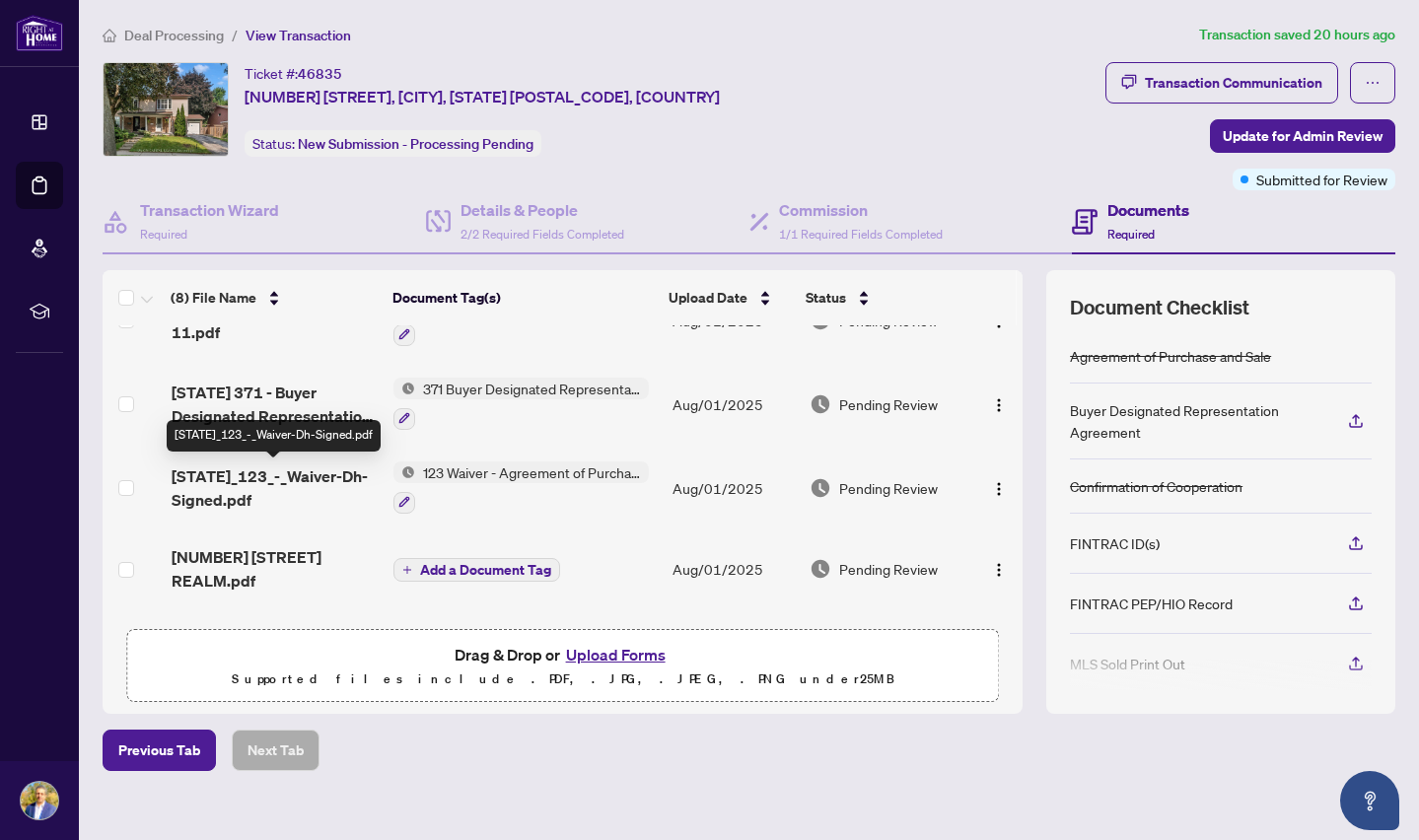 click on "[STATE]_123_-_Waiver-Dh-Signed.pdf" at bounding box center (275, 488) 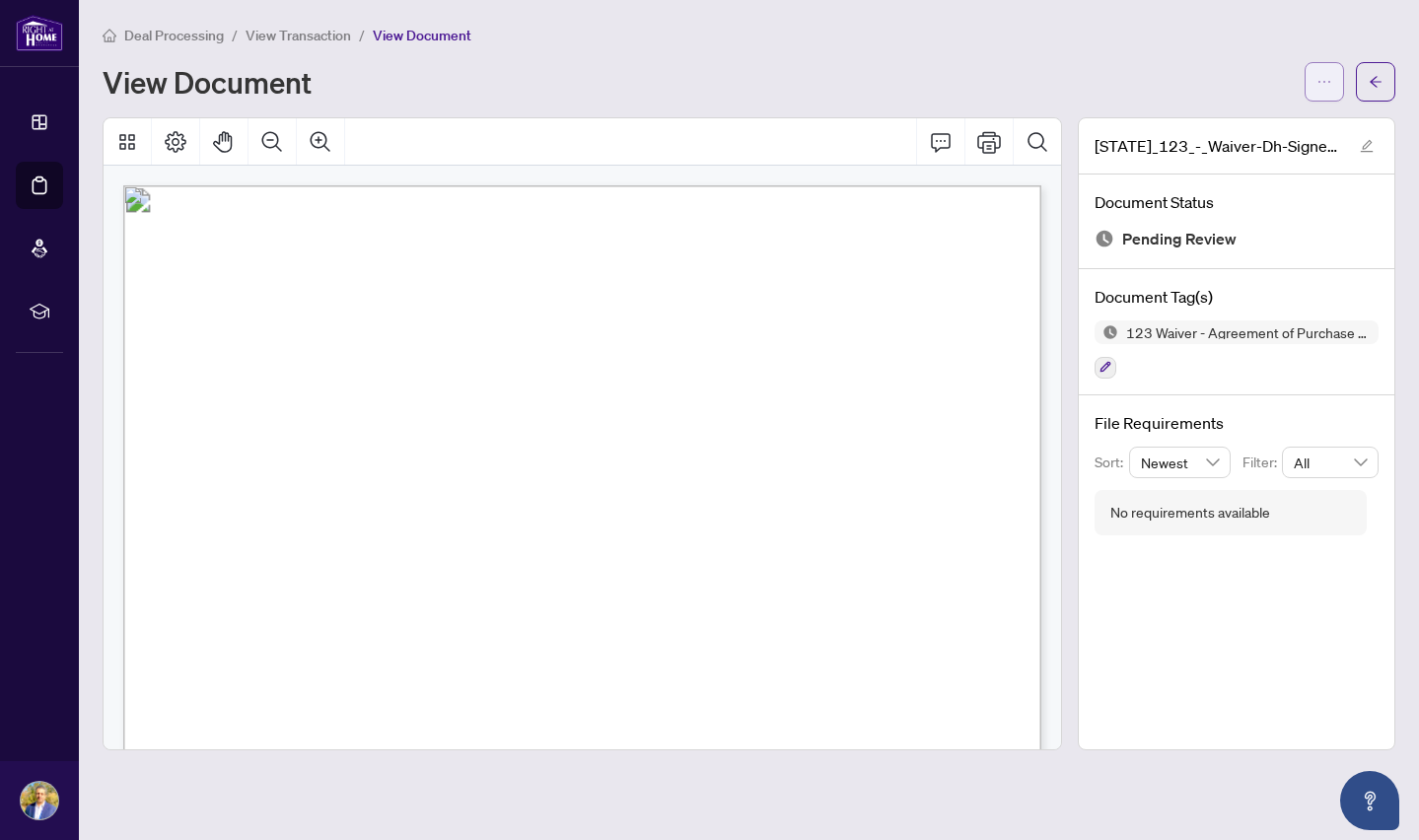 click 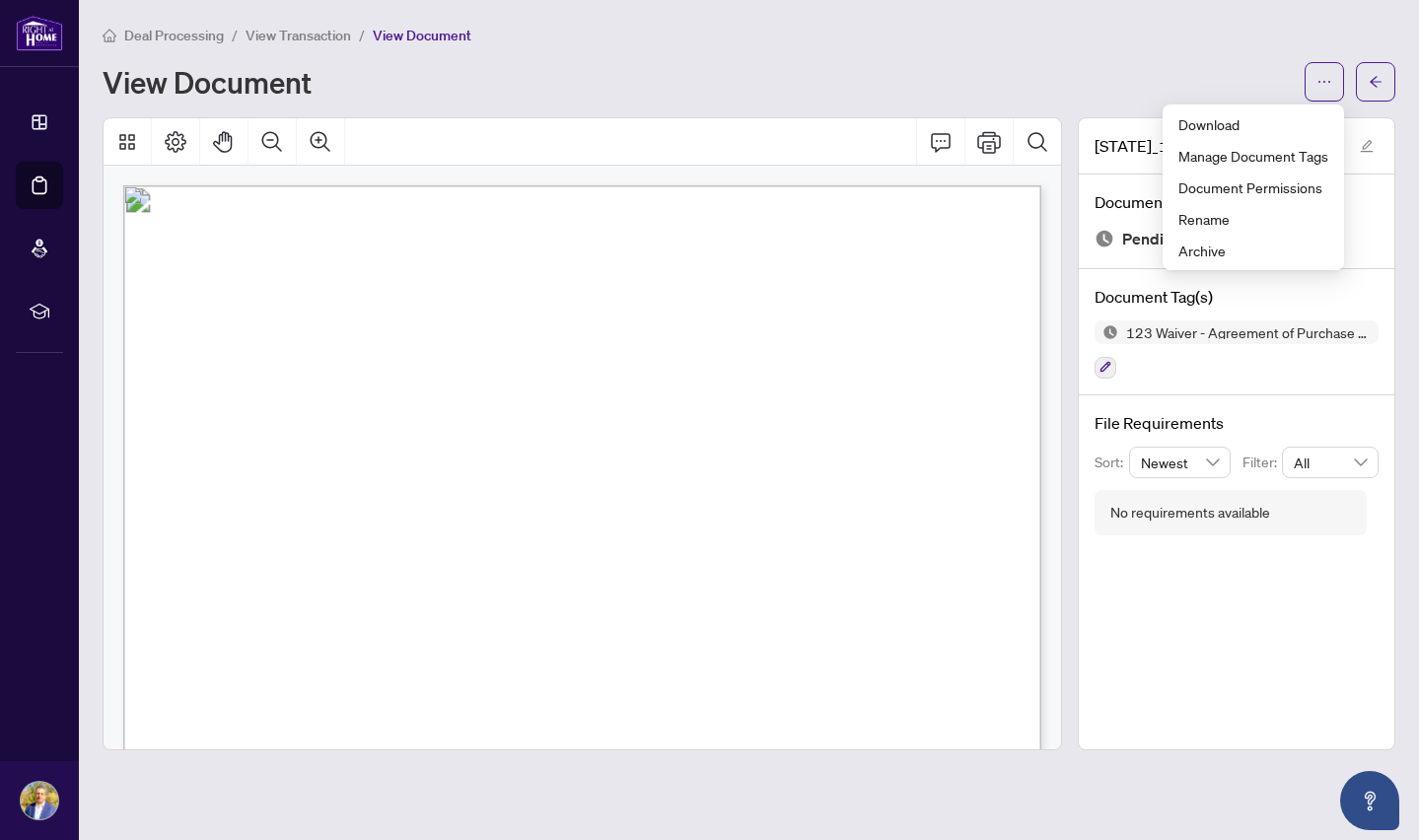 click on "Deal Processing / View Transaction / View Document View Document" at bounding box center (748, 62) 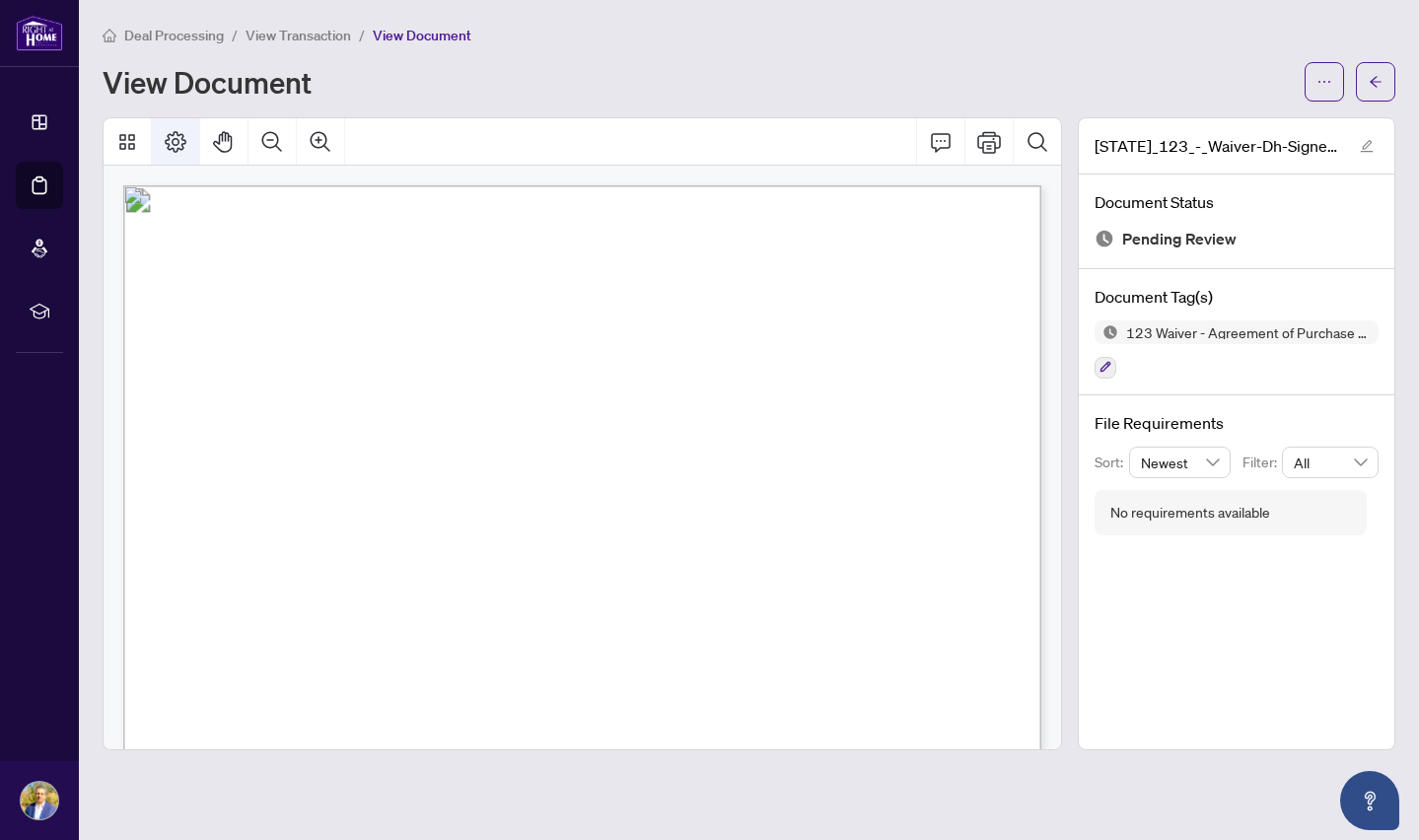 click 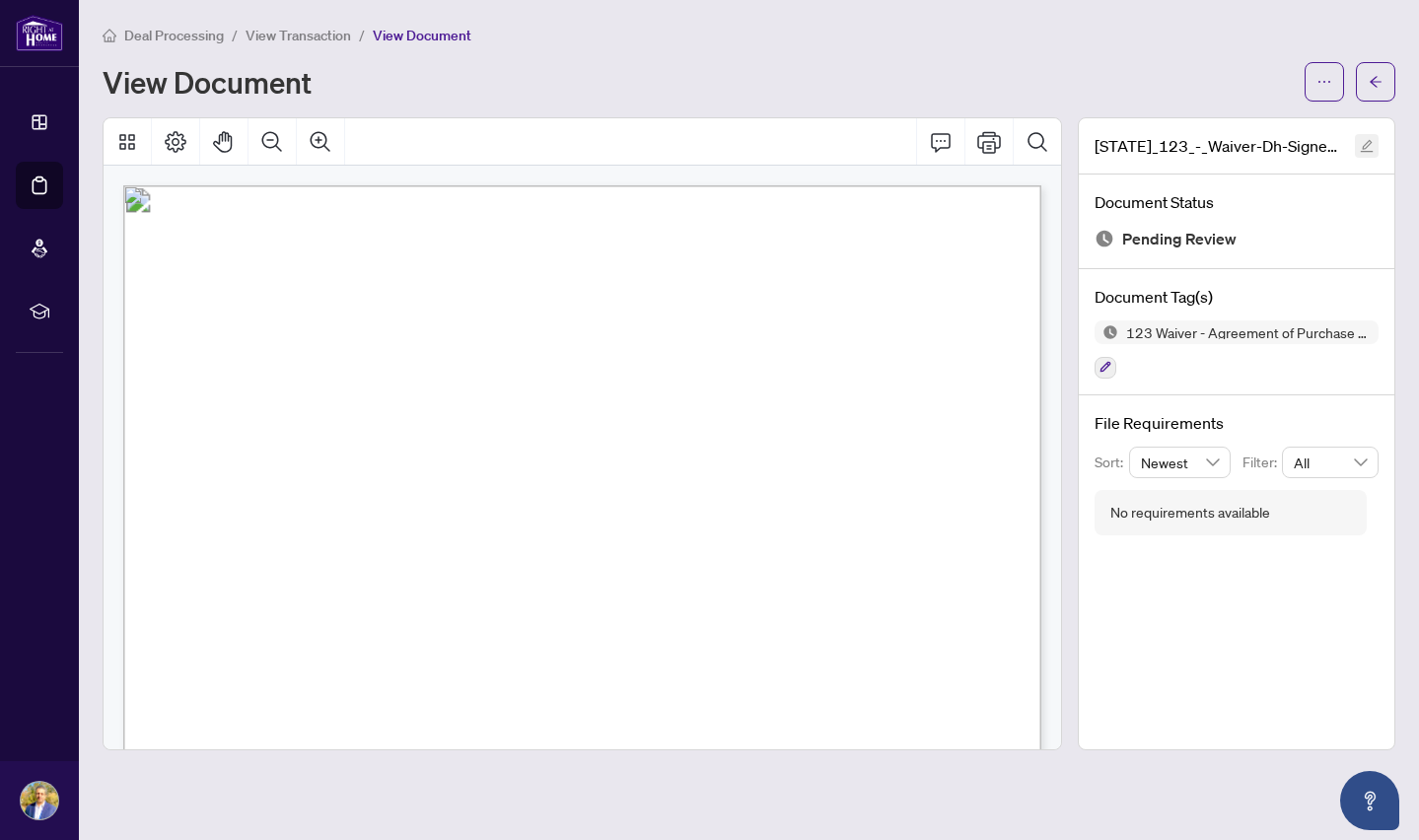 click 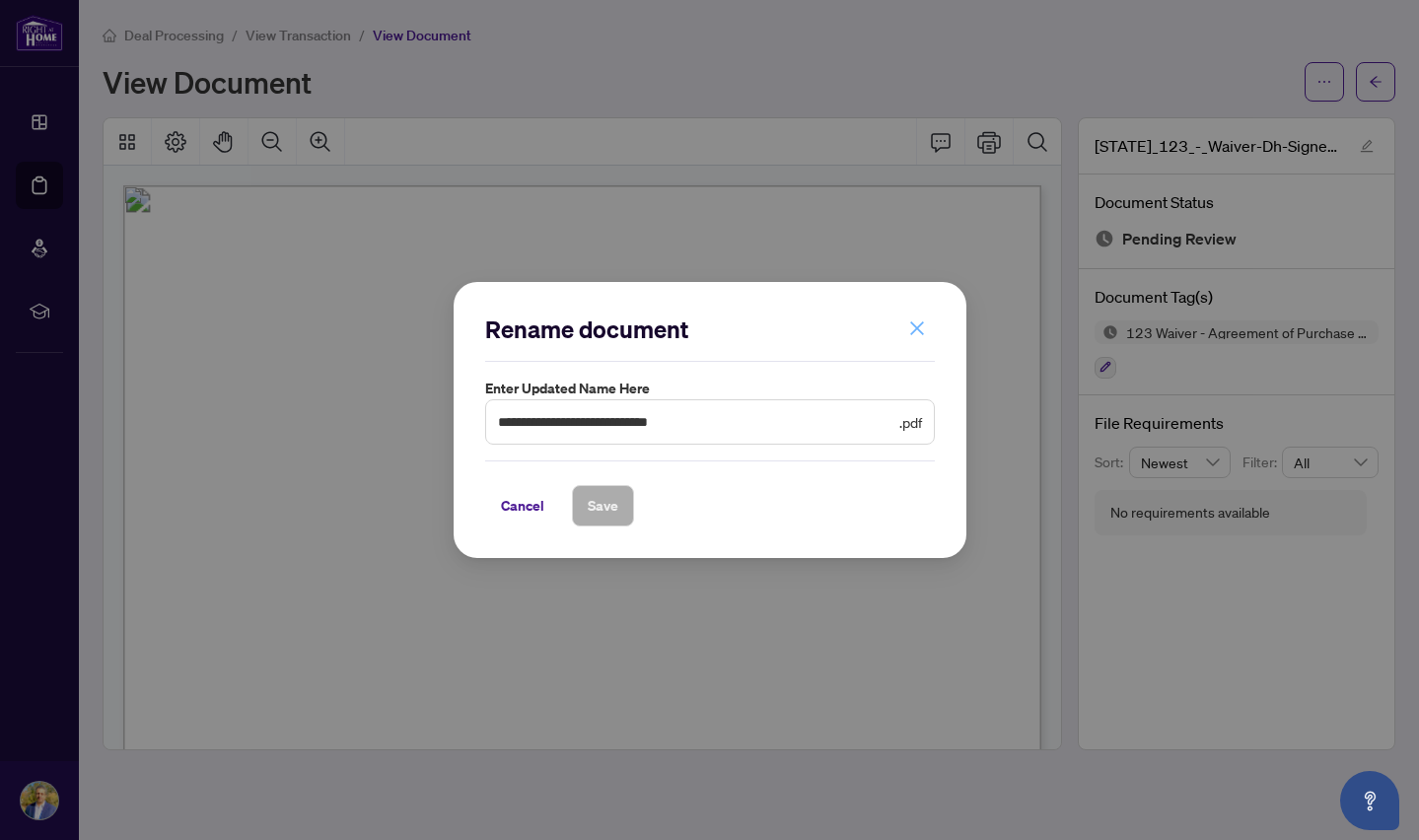 click 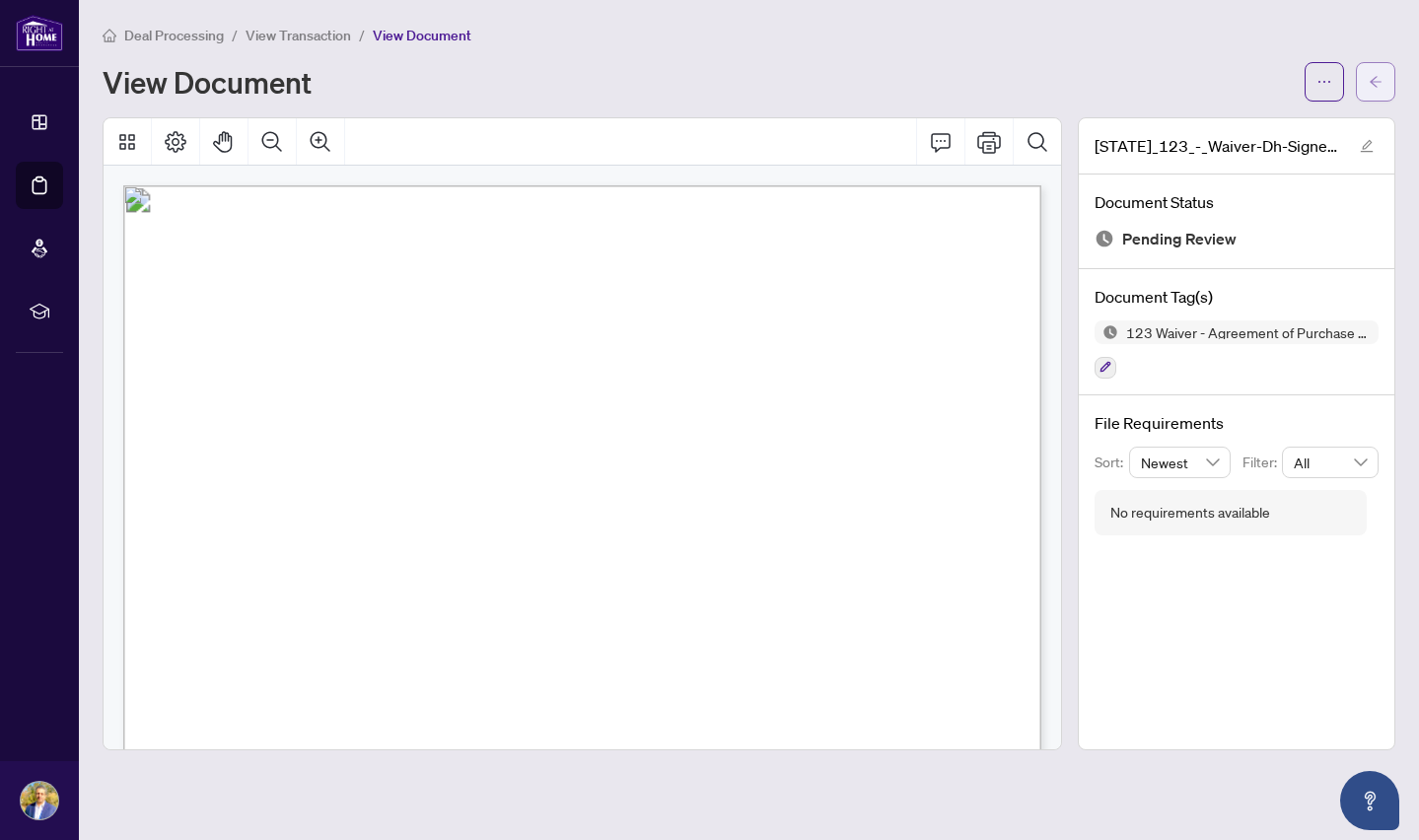click 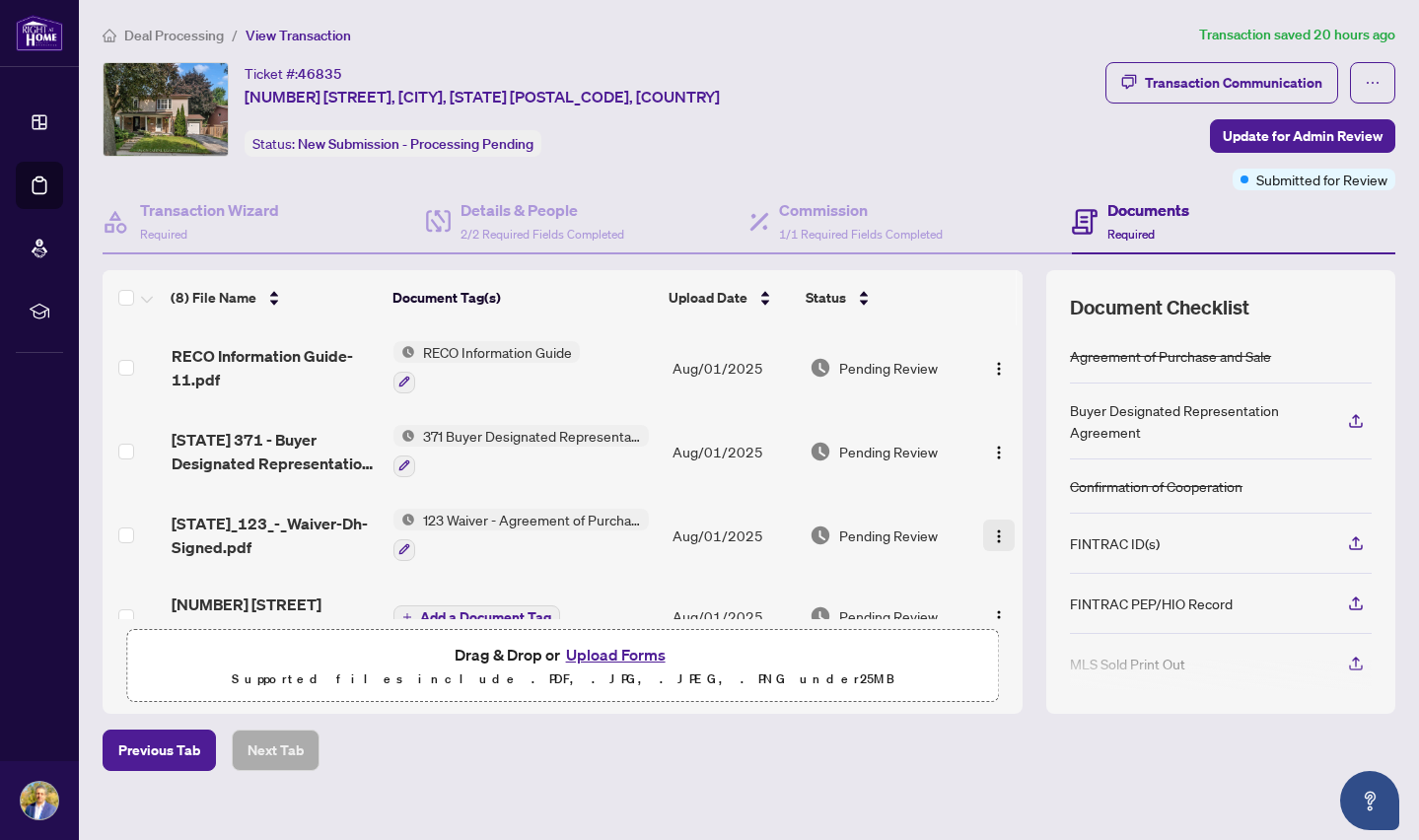 click at bounding box center [999, 536] 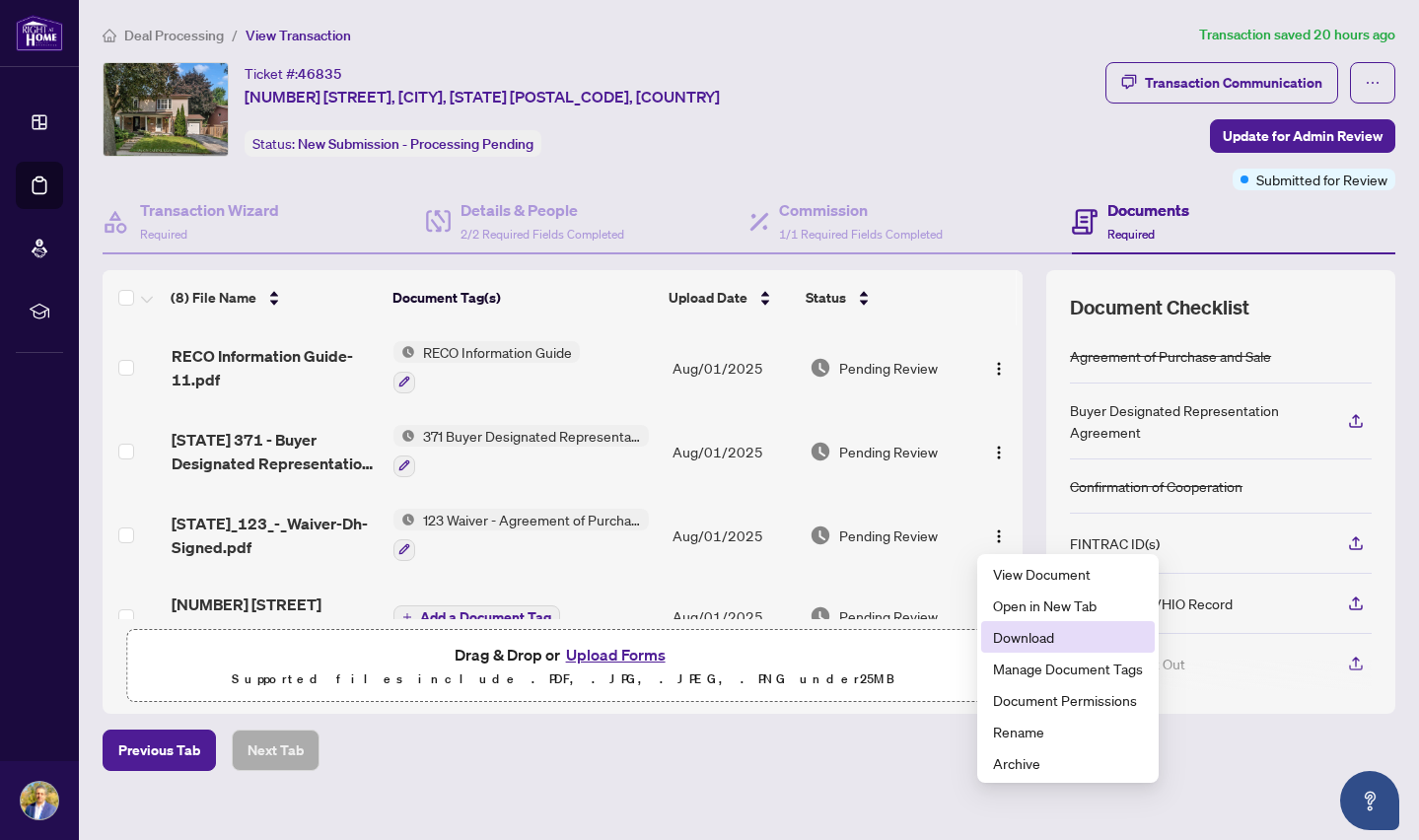 scroll, scrollTop: 0, scrollLeft: 0, axis: both 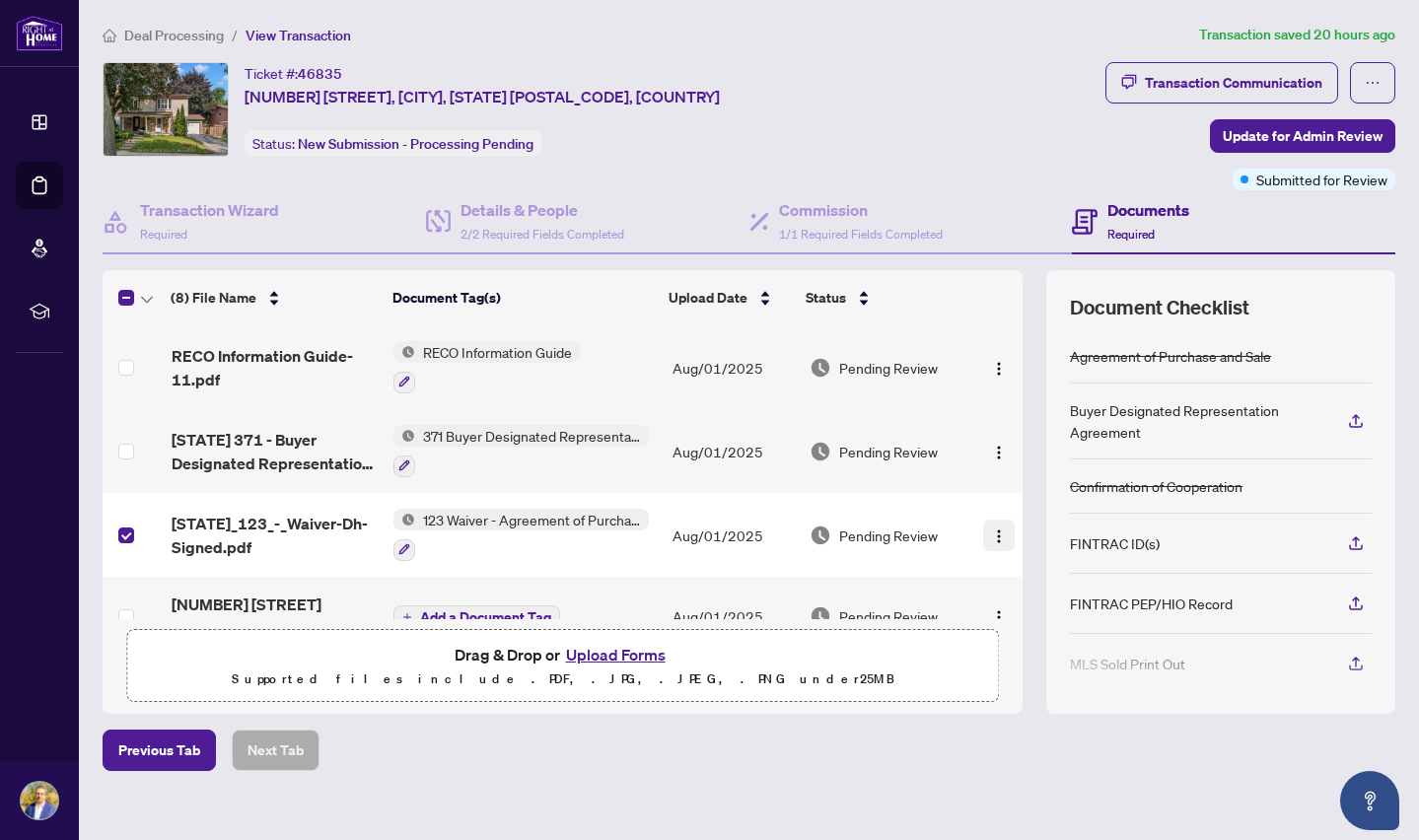 click at bounding box center [999, 536] 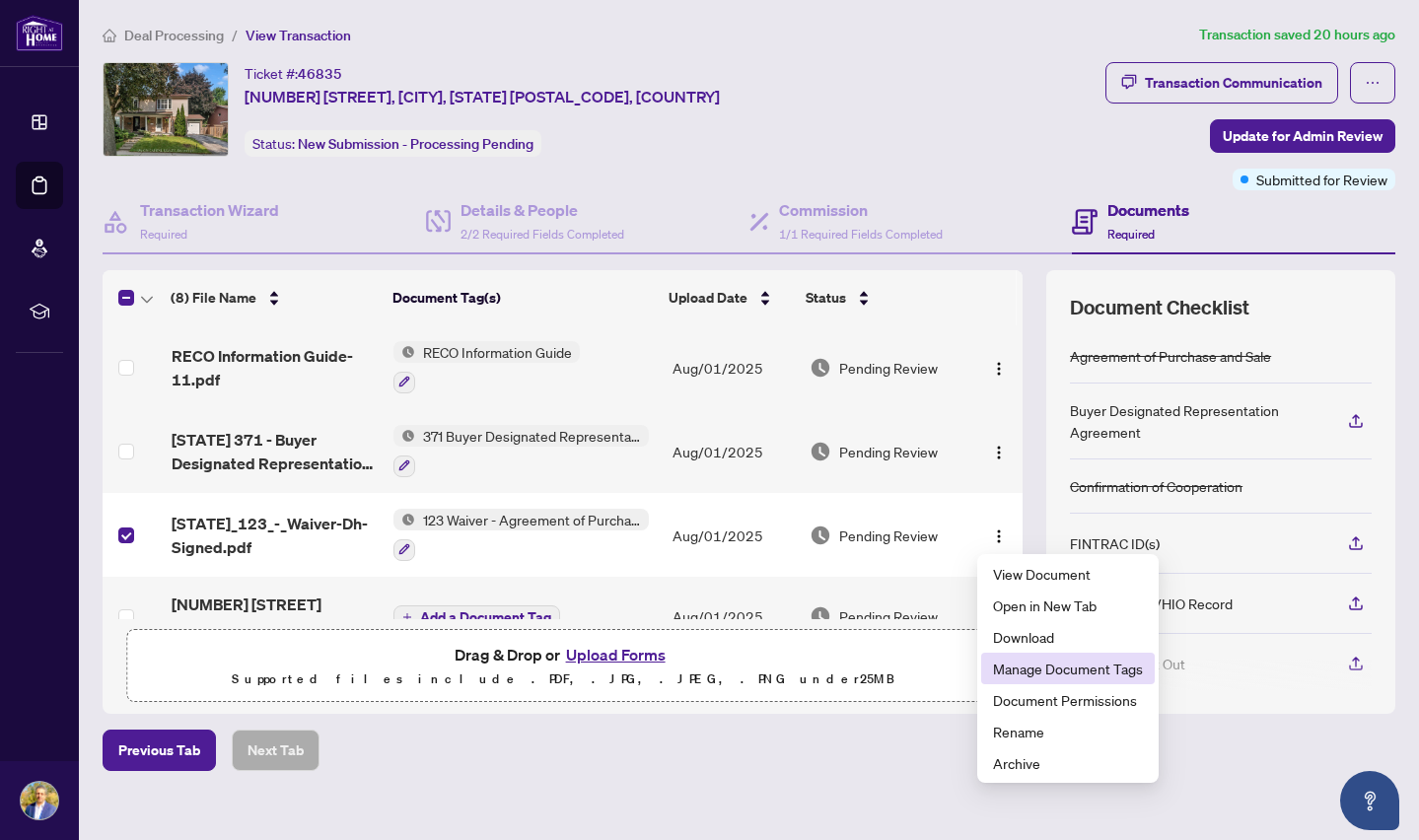 scroll, scrollTop: 0, scrollLeft: 0, axis: both 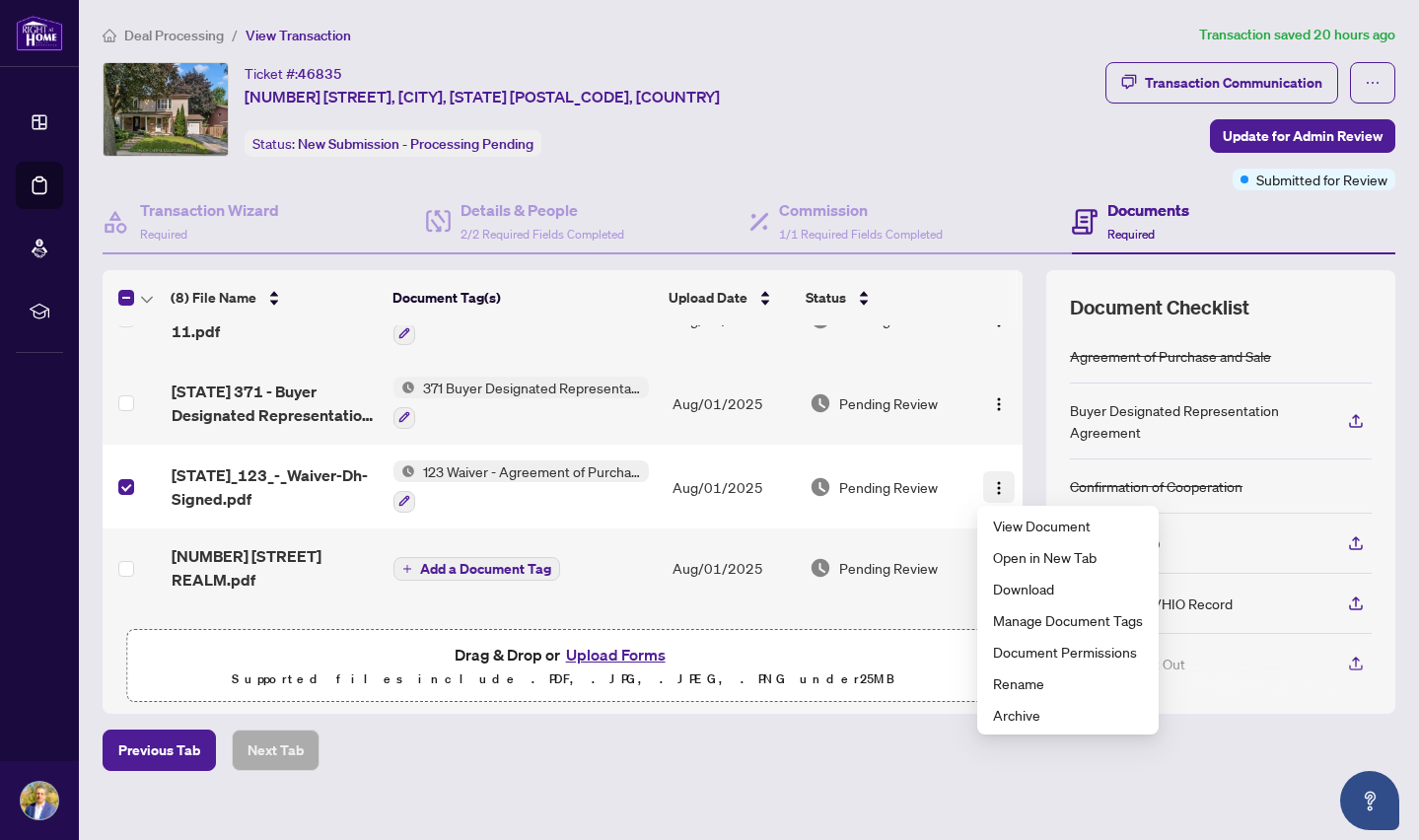 click at bounding box center (999, 488) 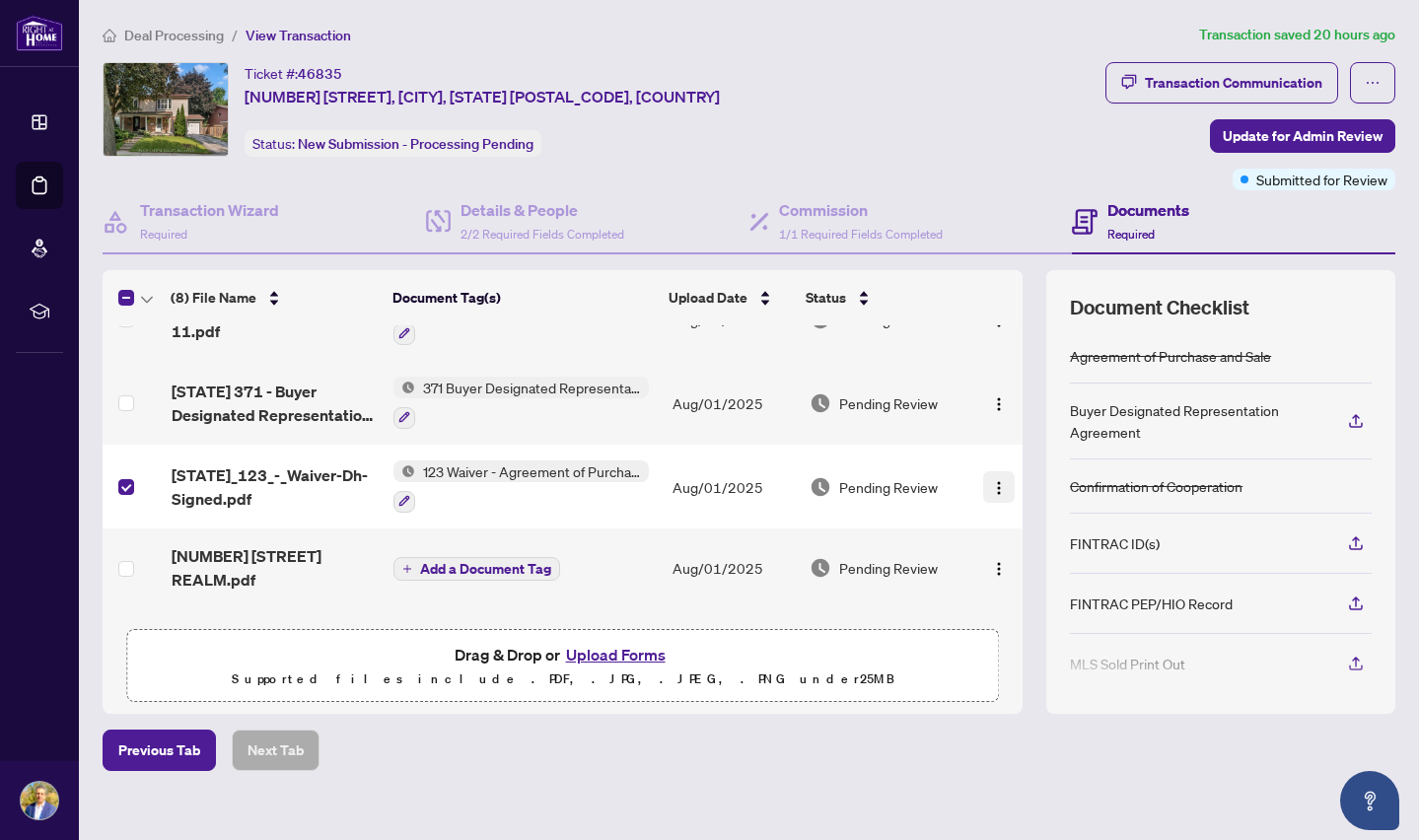 click at bounding box center (999, 488) 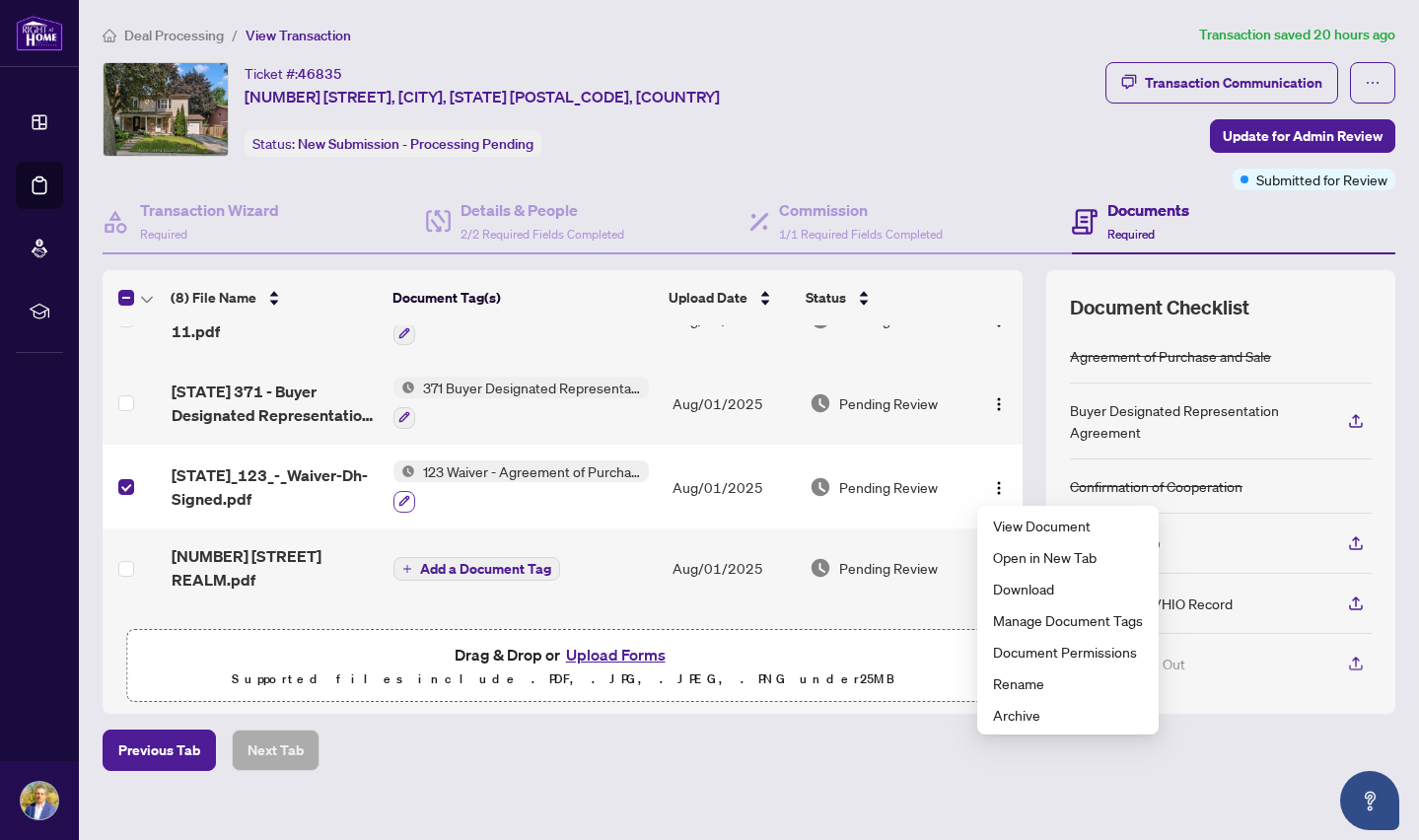 click 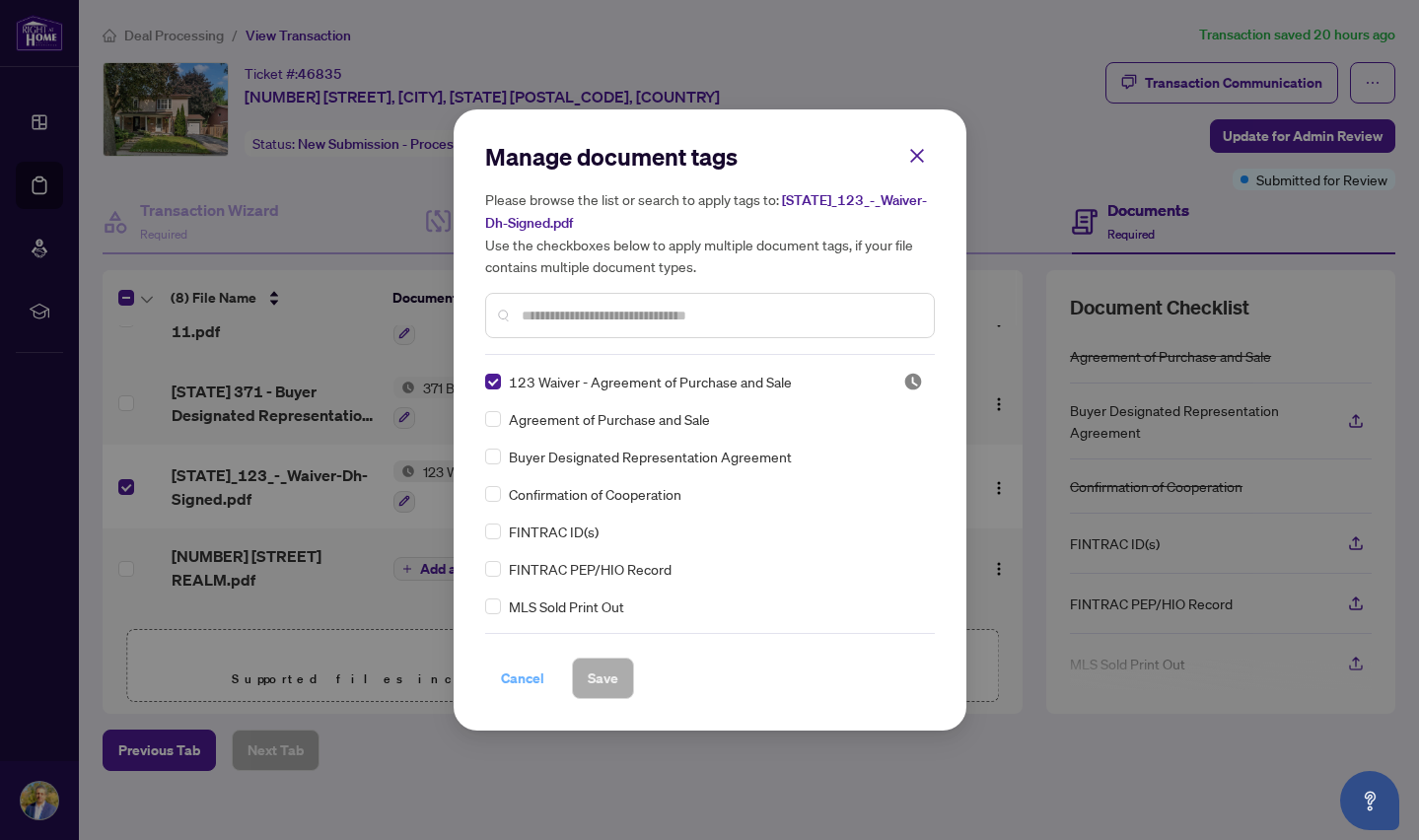 click on "Cancel" at bounding box center (523, 678) 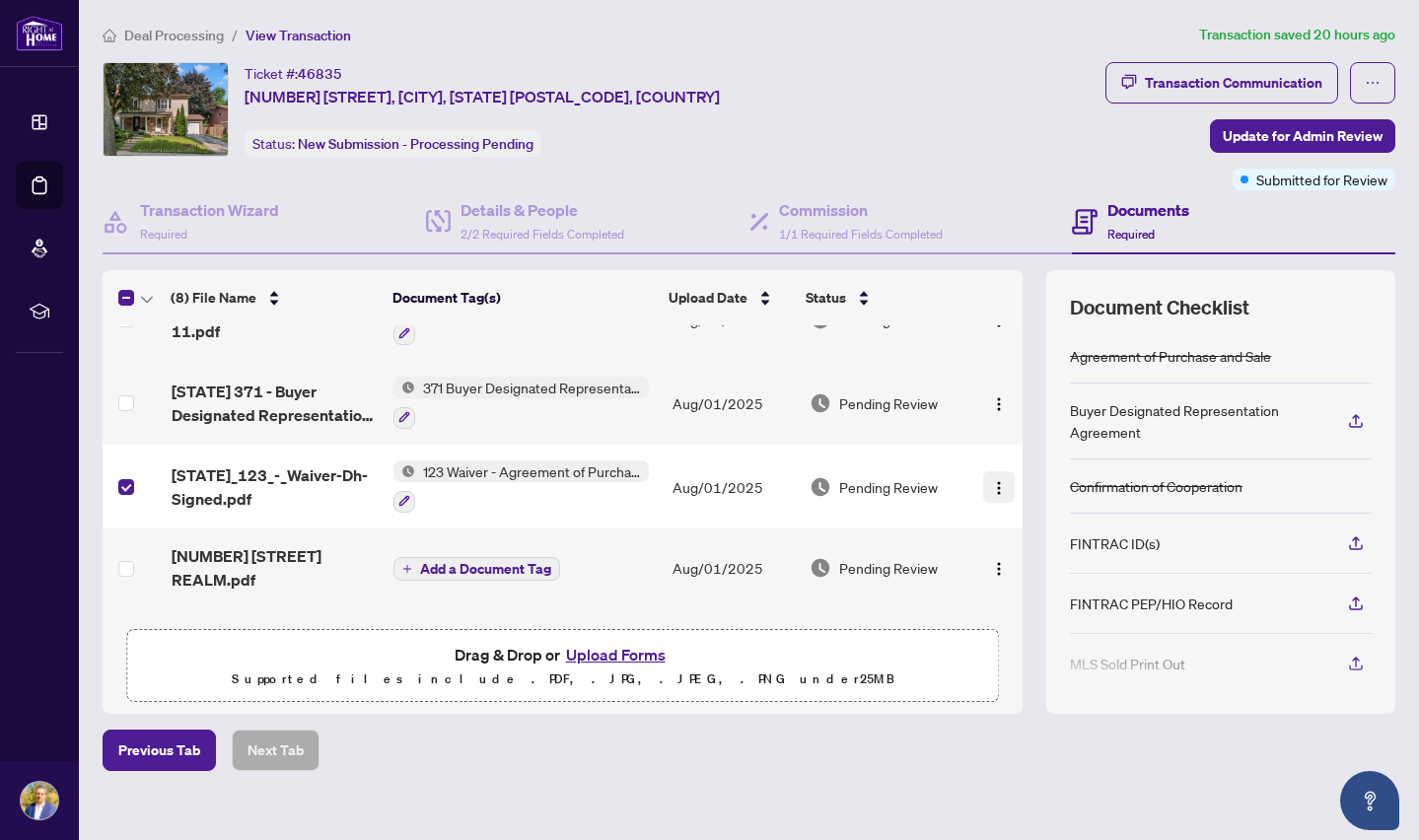 click at bounding box center (999, 488) 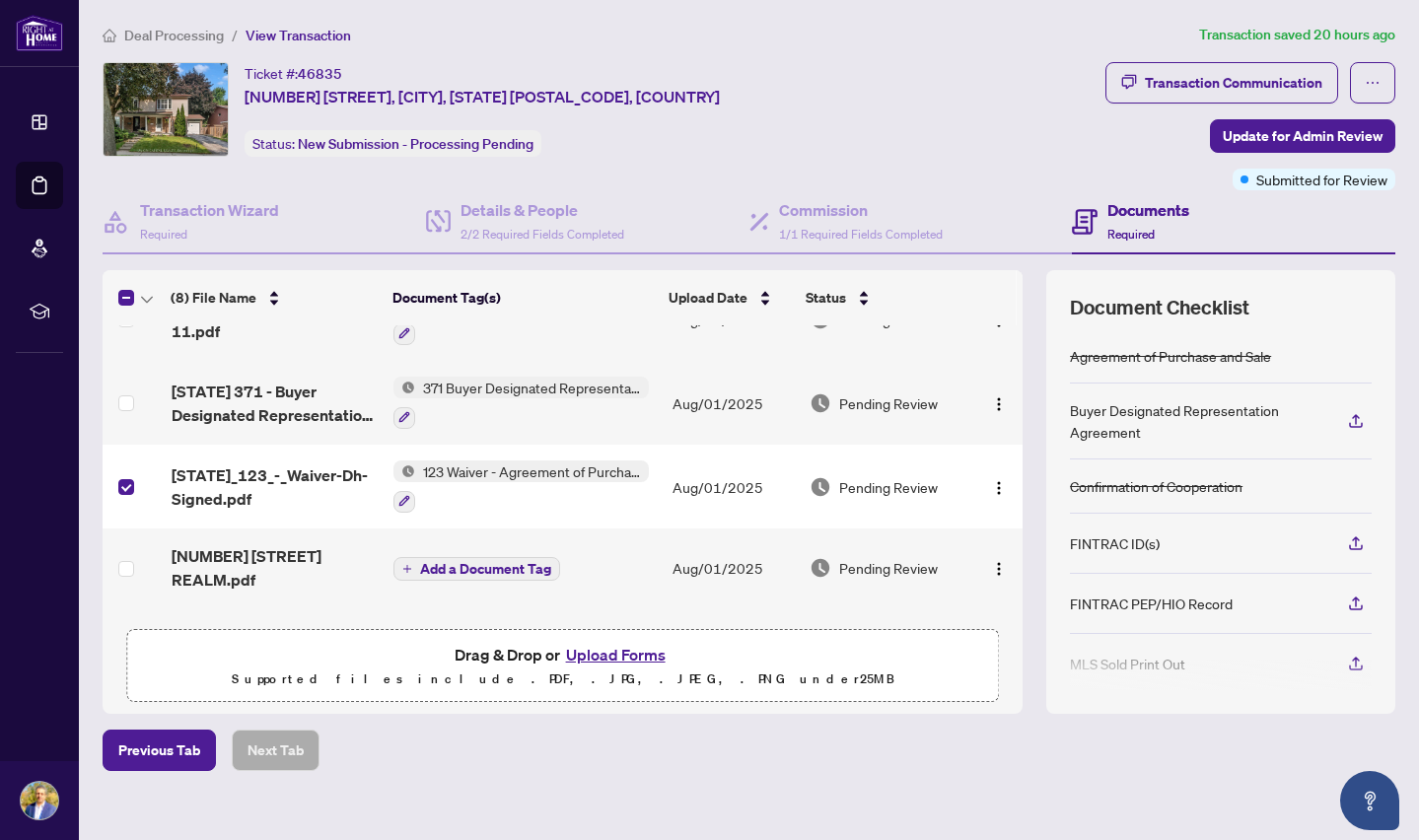 click on "Deal Processing / View Transaction Transaction saved   20 hours ago Ticket #:  46835 [NUMBER] [STREET], [CITY], [STATE] [POSTAL_CODE] Status:   New Submission - Processing Pending Transaction Communication Update for Admin Review Submitted for Review Transaction Wizard Required Details & People 2/2 Required Fields Completed Commission 1/1 Required Fields Completed Documents Required (8) File Name Document Tag(s) Upload Date Status             RECO Information Guide-11.pdf RECO Information Guide [MONTH]/[DAY]/[YEAR] Pending Review [STATE] 371 - Buyer Designated Representation Agreement - Authority for-2.pdf 371 Buyer Designated Representation Agreement - Authority for Purchase or Lease [MONTH]/[DAY]/[YEAR] Pending Review [STATE]_123_-_Waiver-Dh-Signed.pdf 123 Waiver - Agreement of Purchase and Sale [MONTH]/[DAY]/[YEAR] Pending Review [NUMBER] [STREET]  REALM.pdf Add a Document Tag [MONTH]/[DAY]/[YEAR] Pending Review SchB-Dh-2.pdf Schedule B [MONTH]/[DAY]/[YEAR] Pending Review [STATE] 320 - Confirmation of Co-operation and Representation-7-2.pdf" at bounding box center (748, 432) 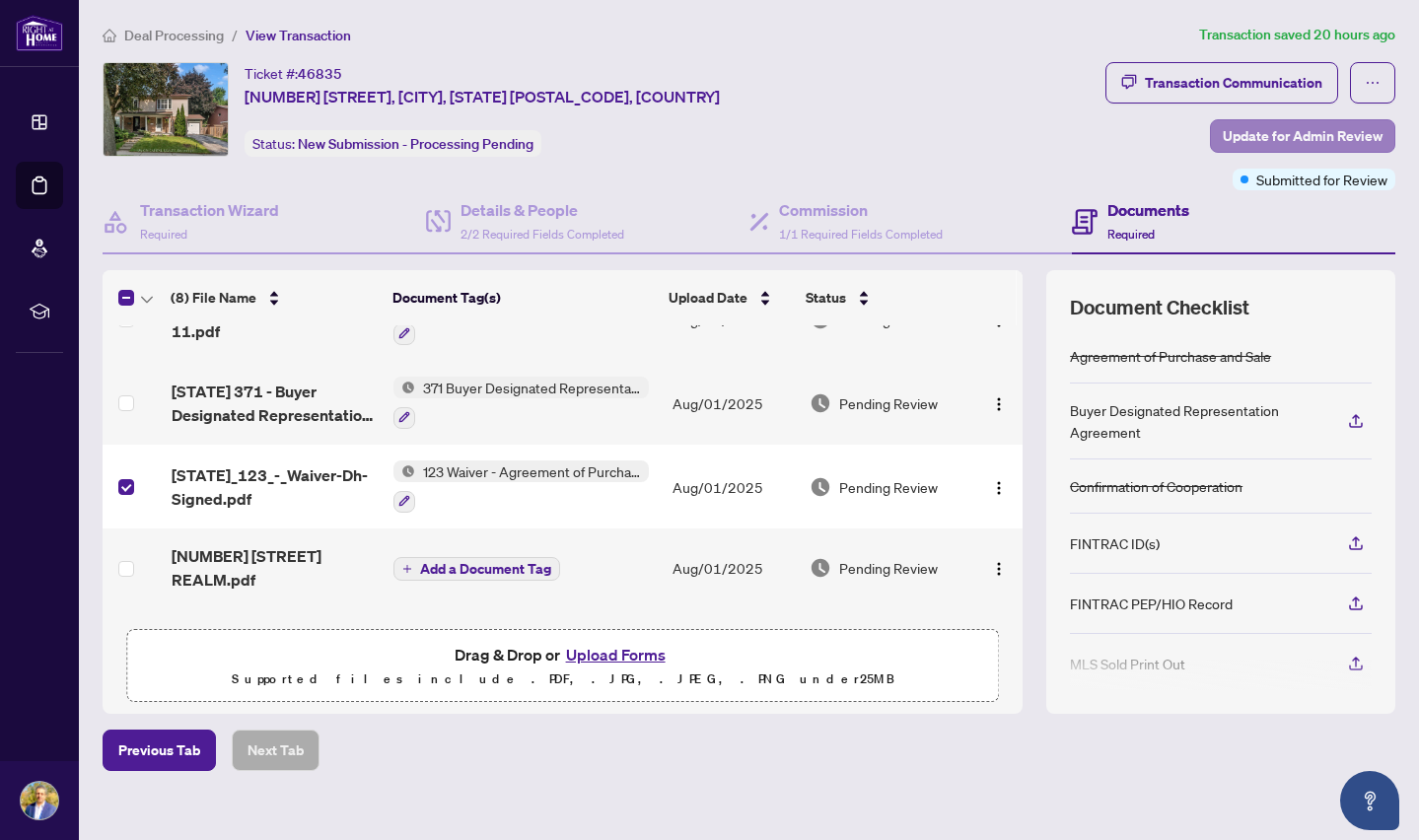 click on "Update for Admin Review" at bounding box center (1303, 136) 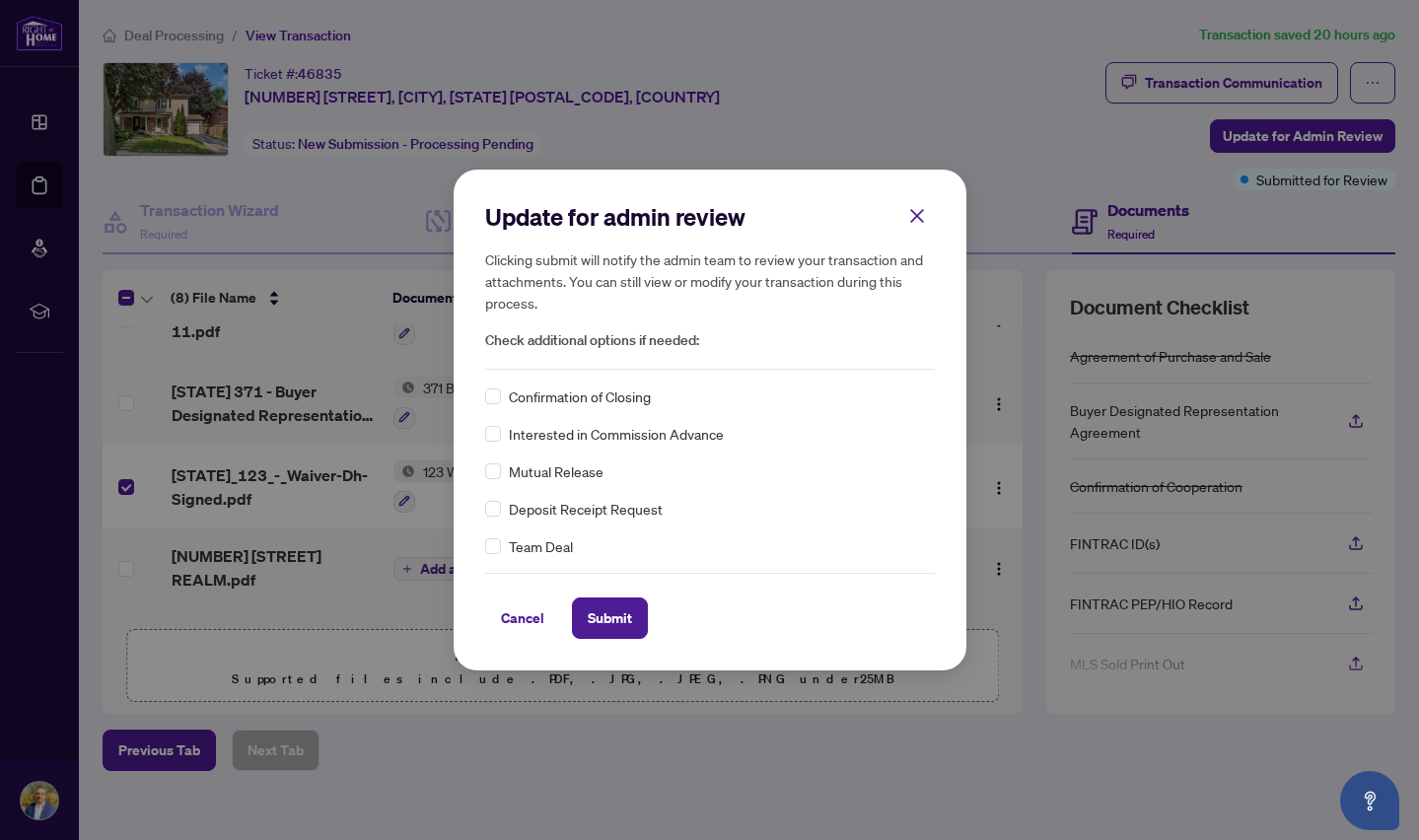 scroll, scrollTop: 0, scrollLeft: 0, axis: both 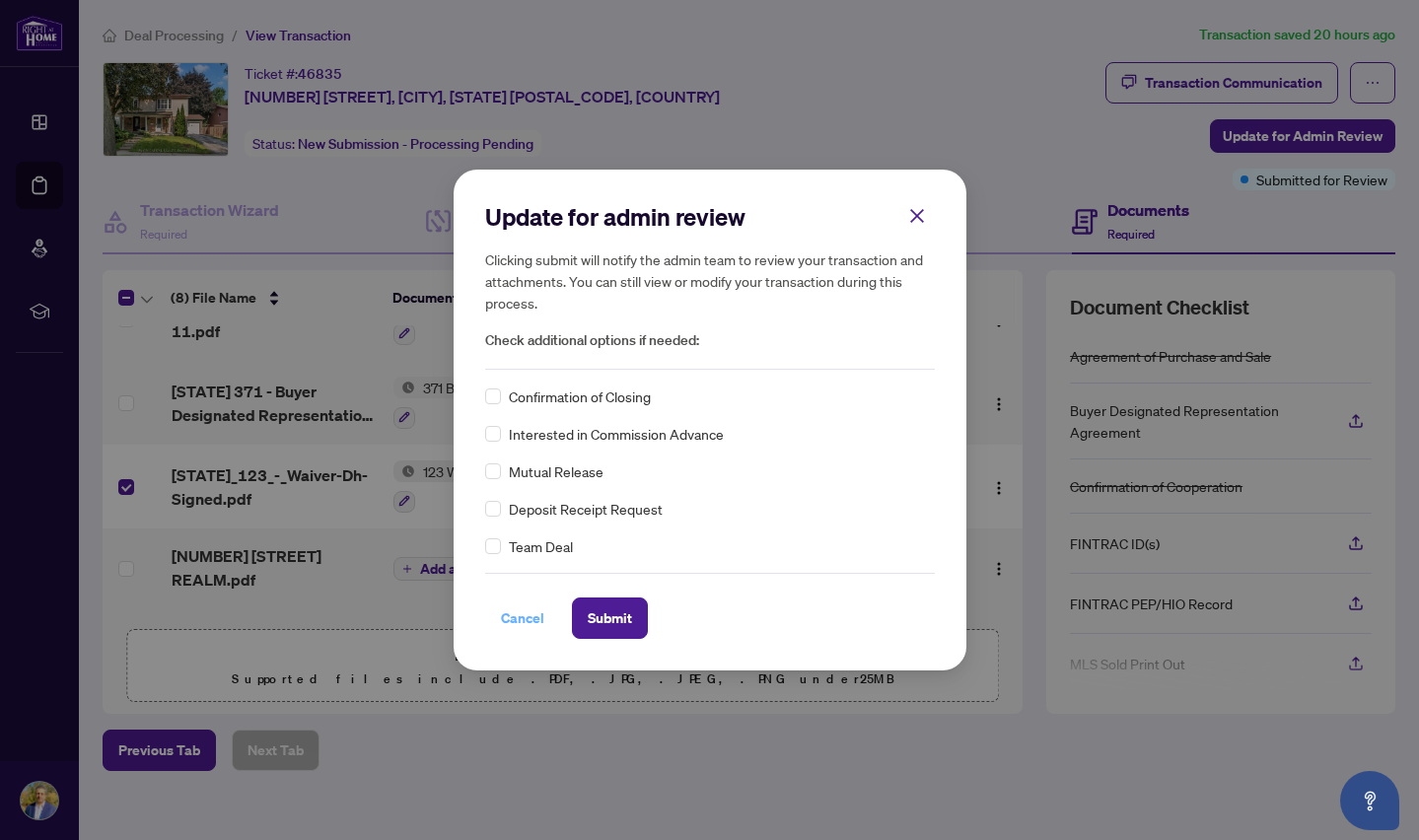 click on "Cancel" at bounding box center (523, 618) 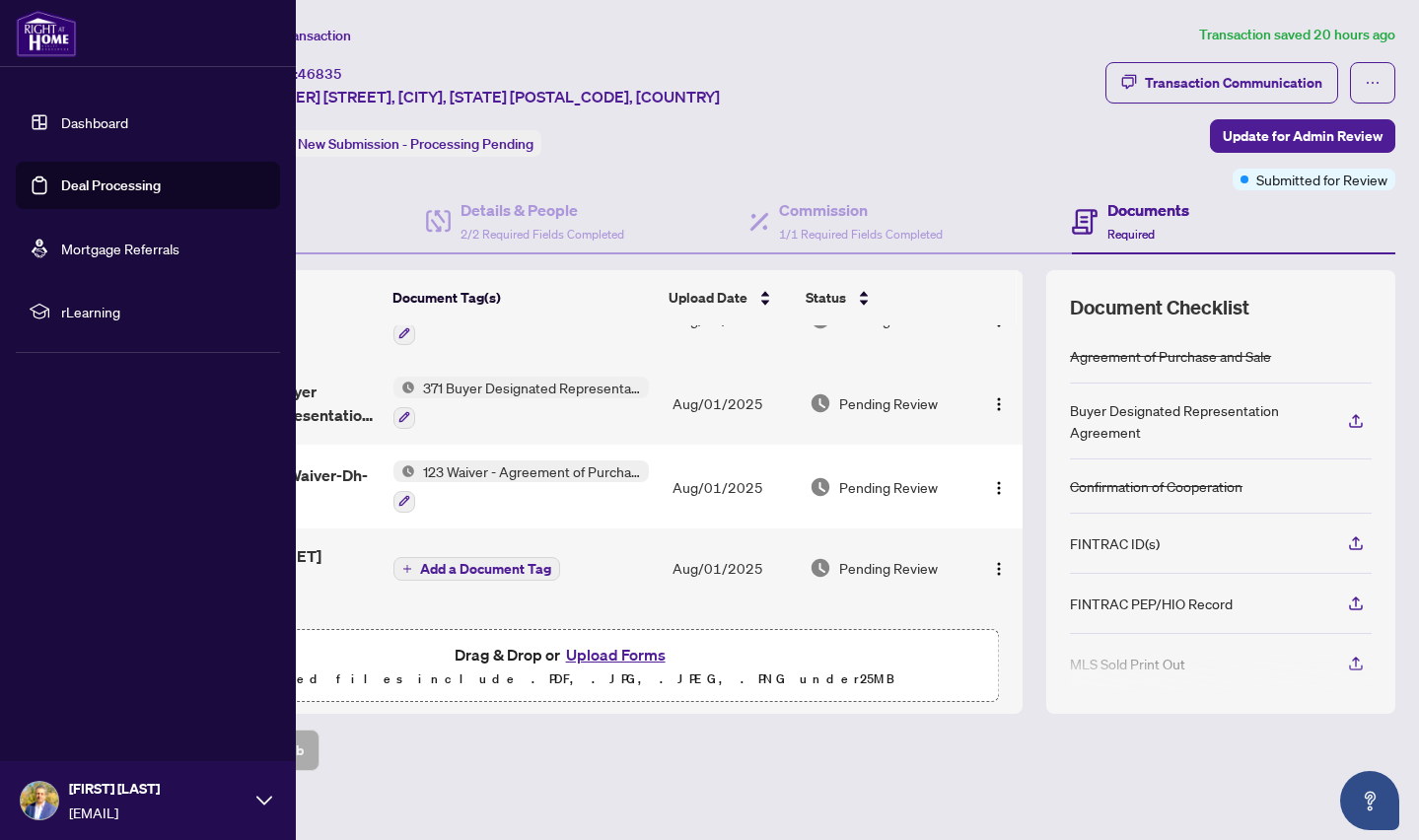 click on "Deal Processing" at bounding box center [110, 185] 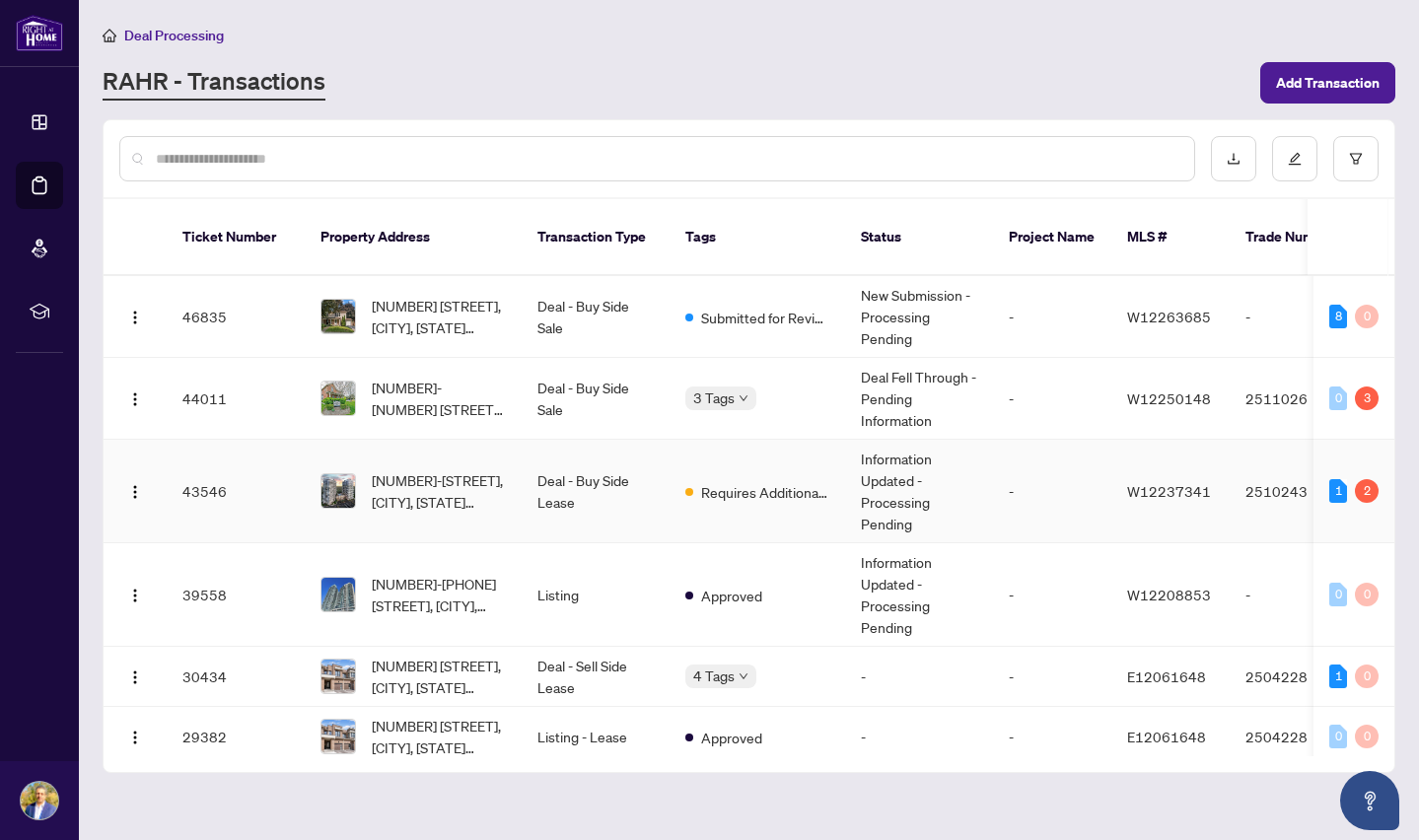 click on "[NUMBER]-[STREET], [CITY], [STATE] [POSTAL_CODE], [COUNTRY]" at bounding box center (413, 491) 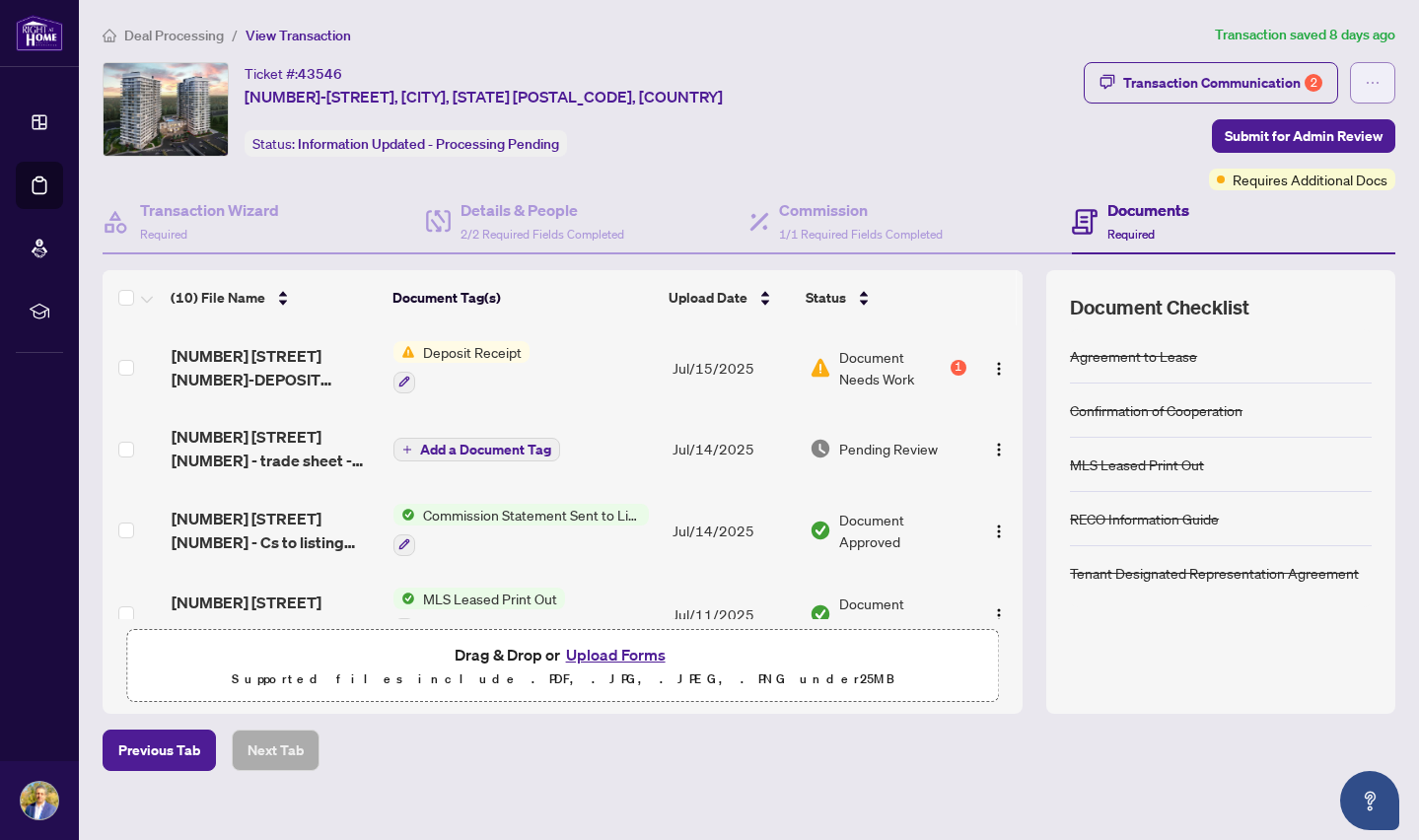 click 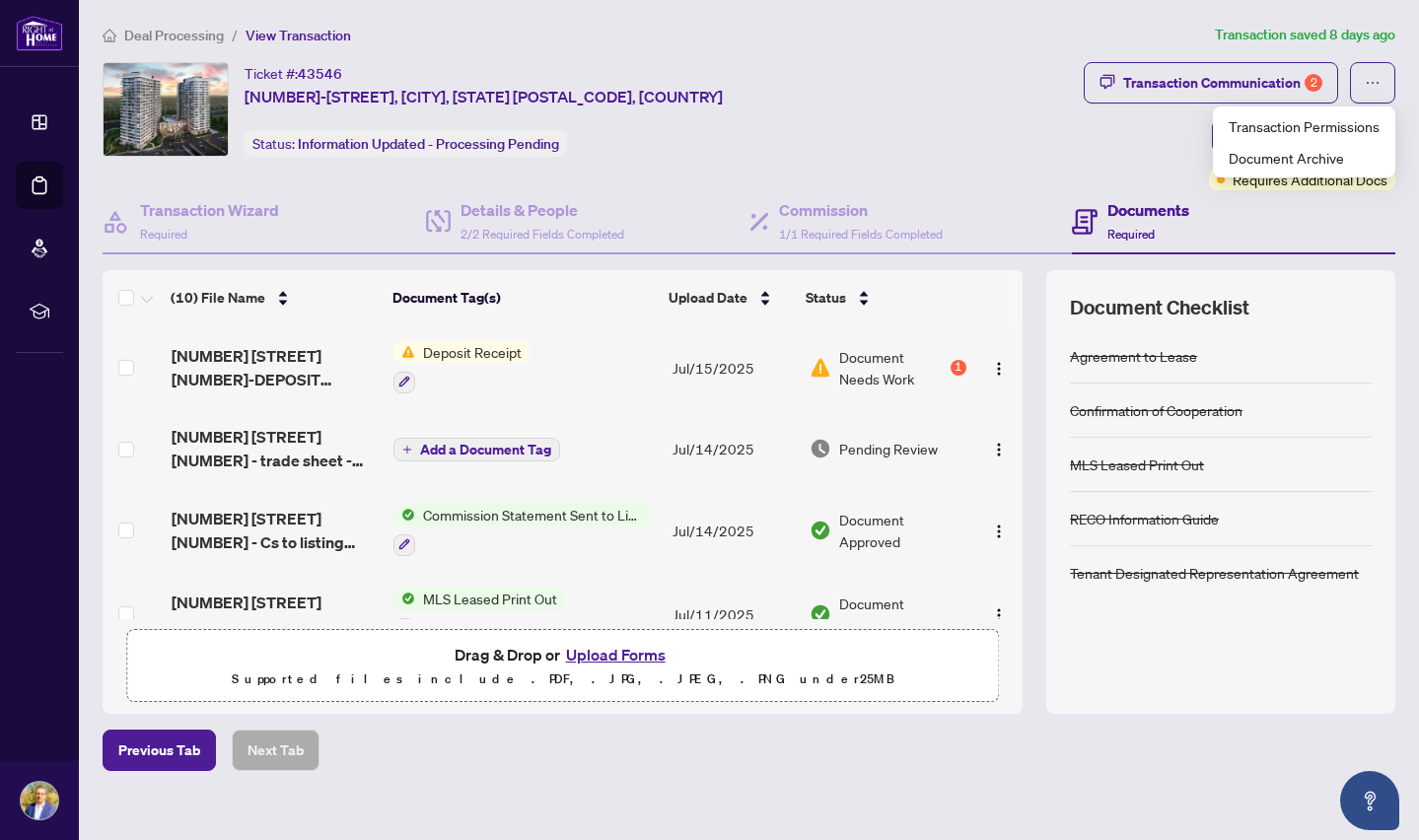 click on "Ticket #:  43546 [NUMBER]-[STREET], [CITY], [STATE] [POSTAL_CODE] Status:   Information Updated - Processing Pending" at bounding box center (589, 126) 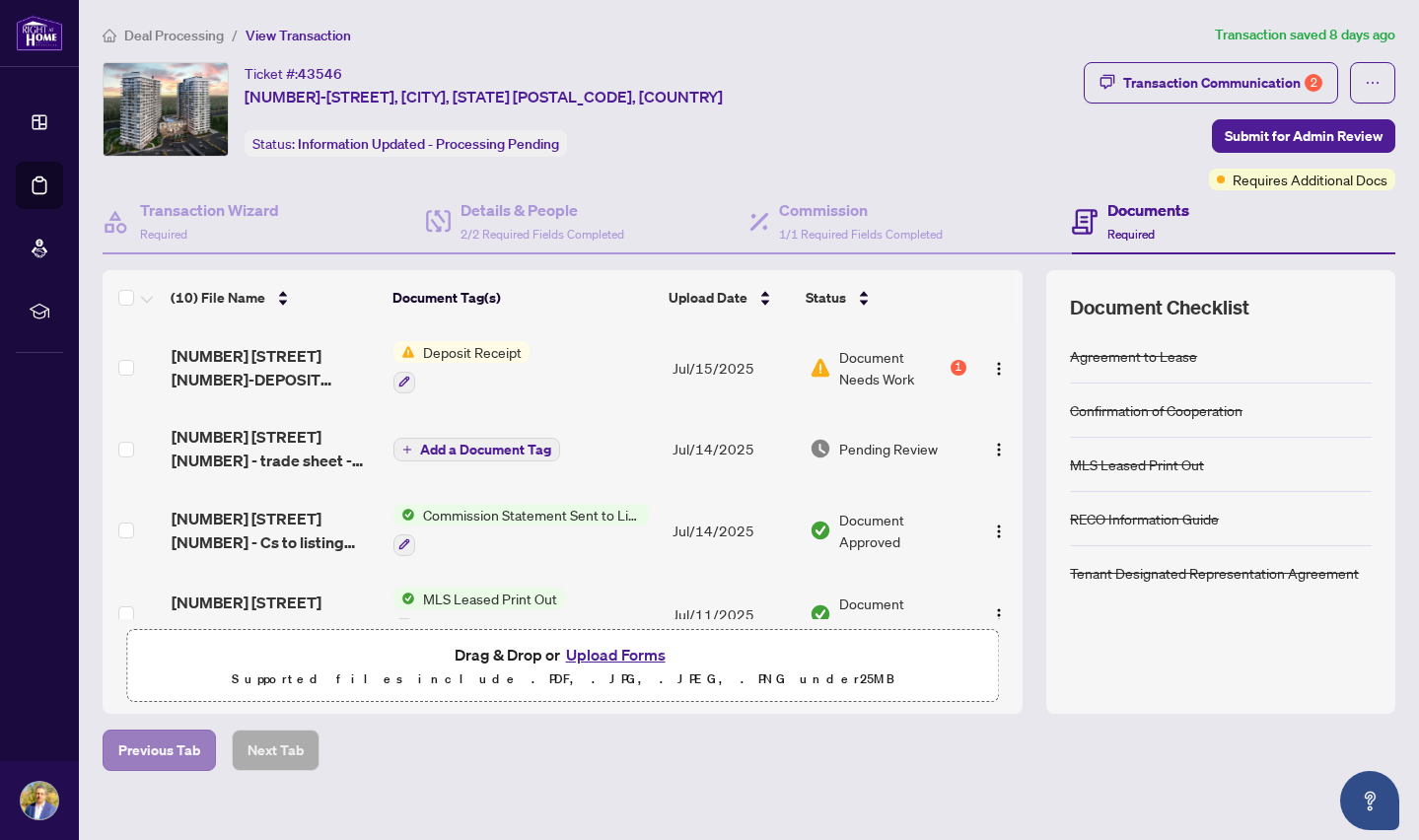 click on "Previous Tab" at bounding box center (159, 750) 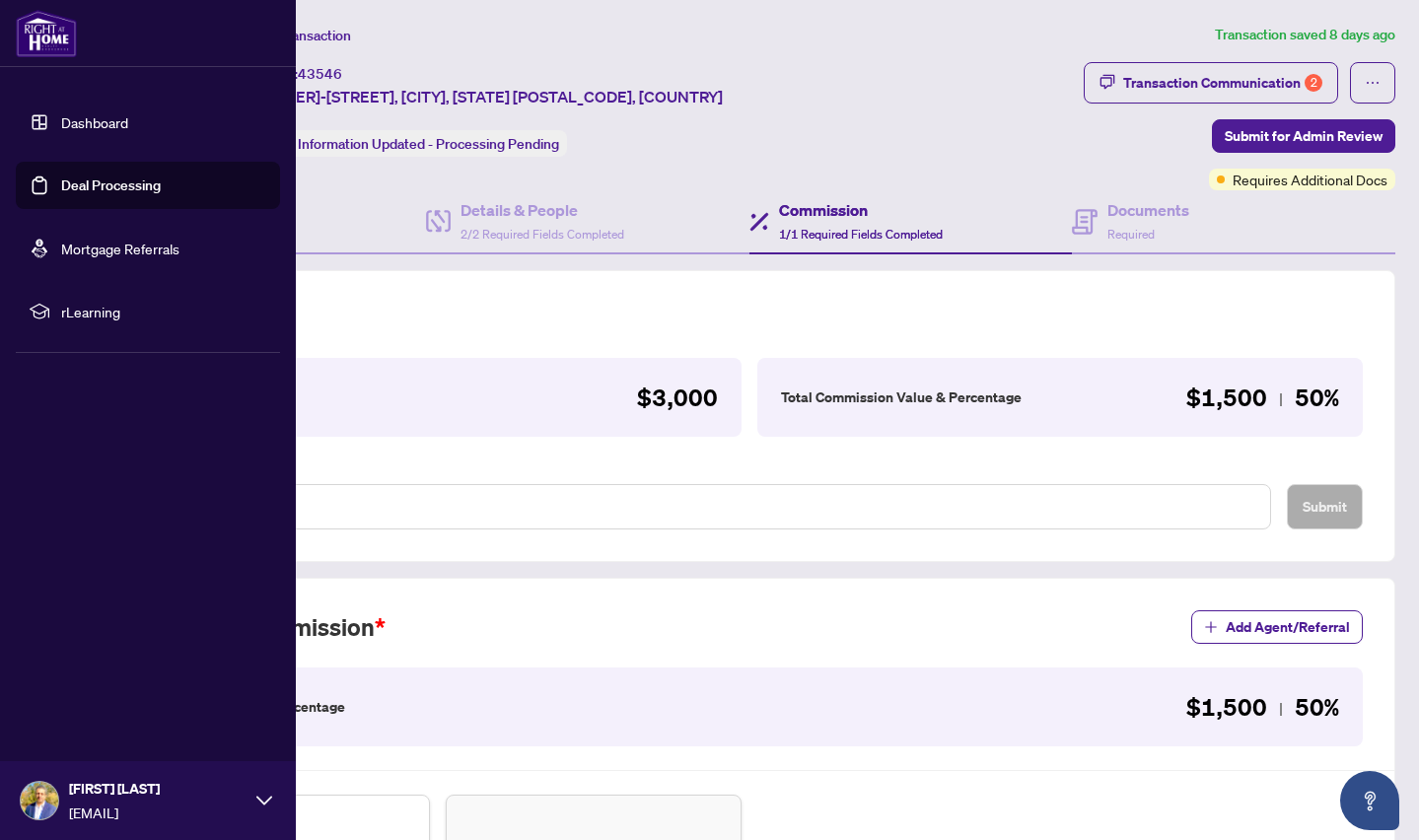 click on "Deal Processing" at bounding box center (110, 185) 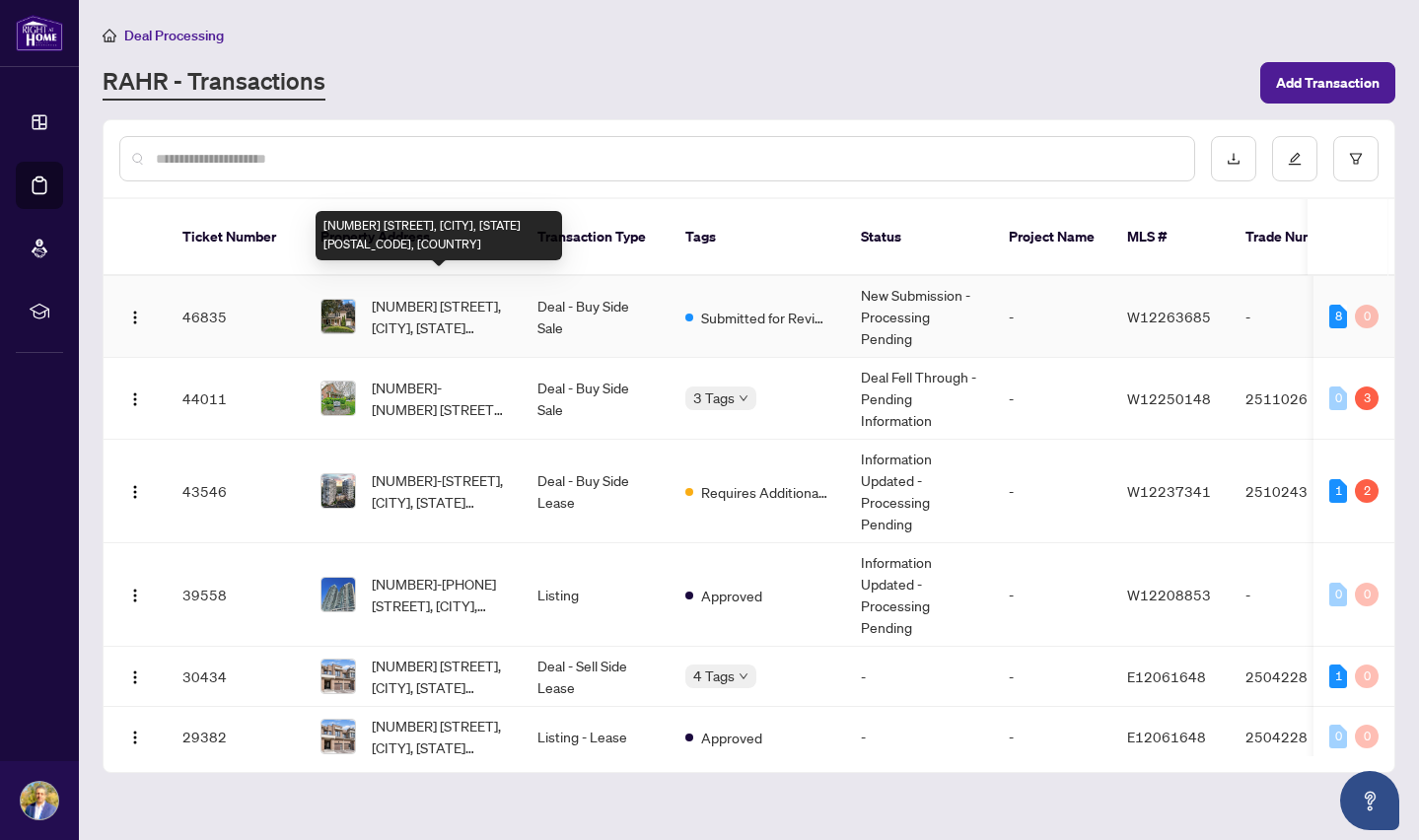 click on "[NUMBER] [STREET], [CITY], [STATE] [POSTAL_CODE], [COUNTRY]" at bounding box center [439, 316] 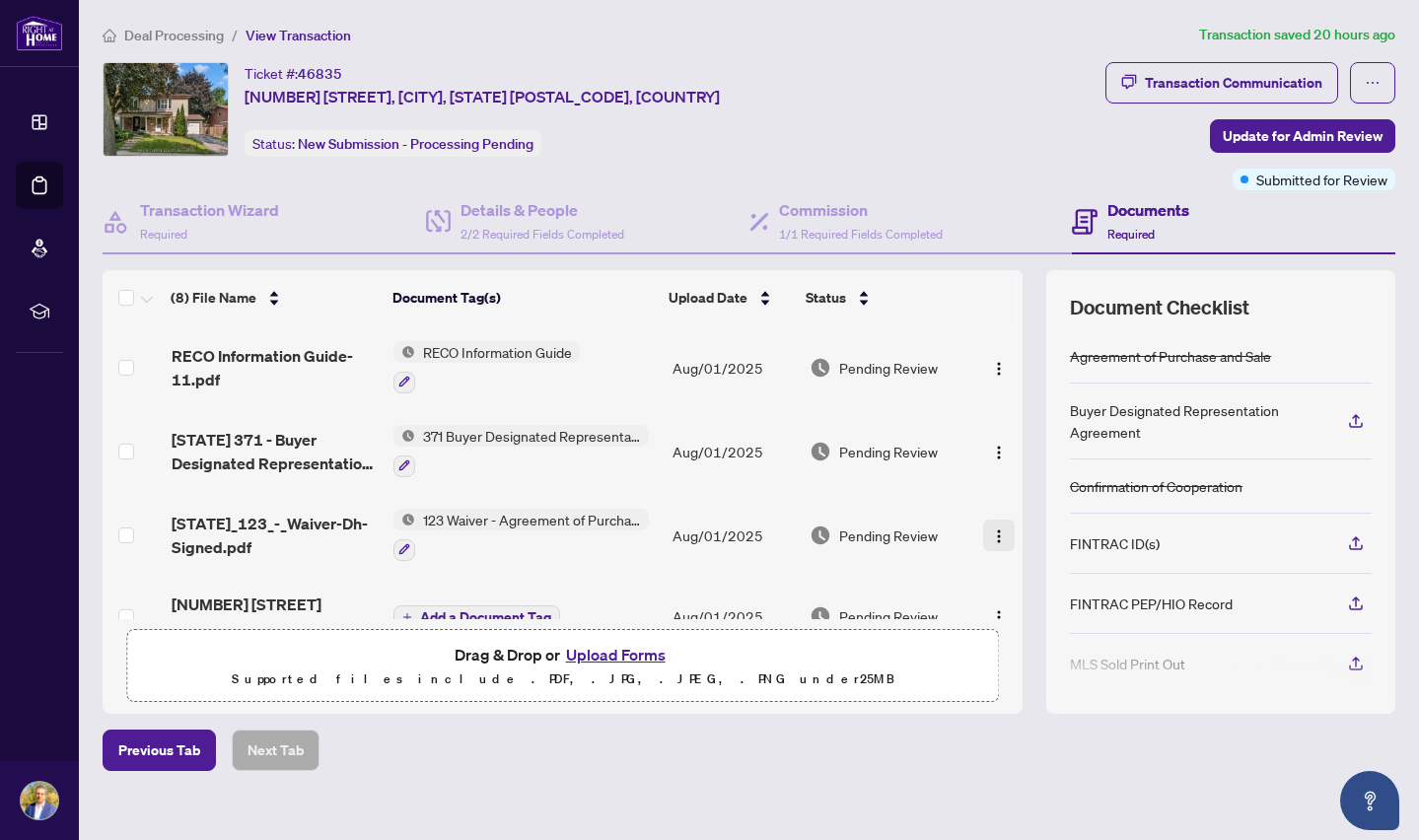click at bounding box center (999, 536) 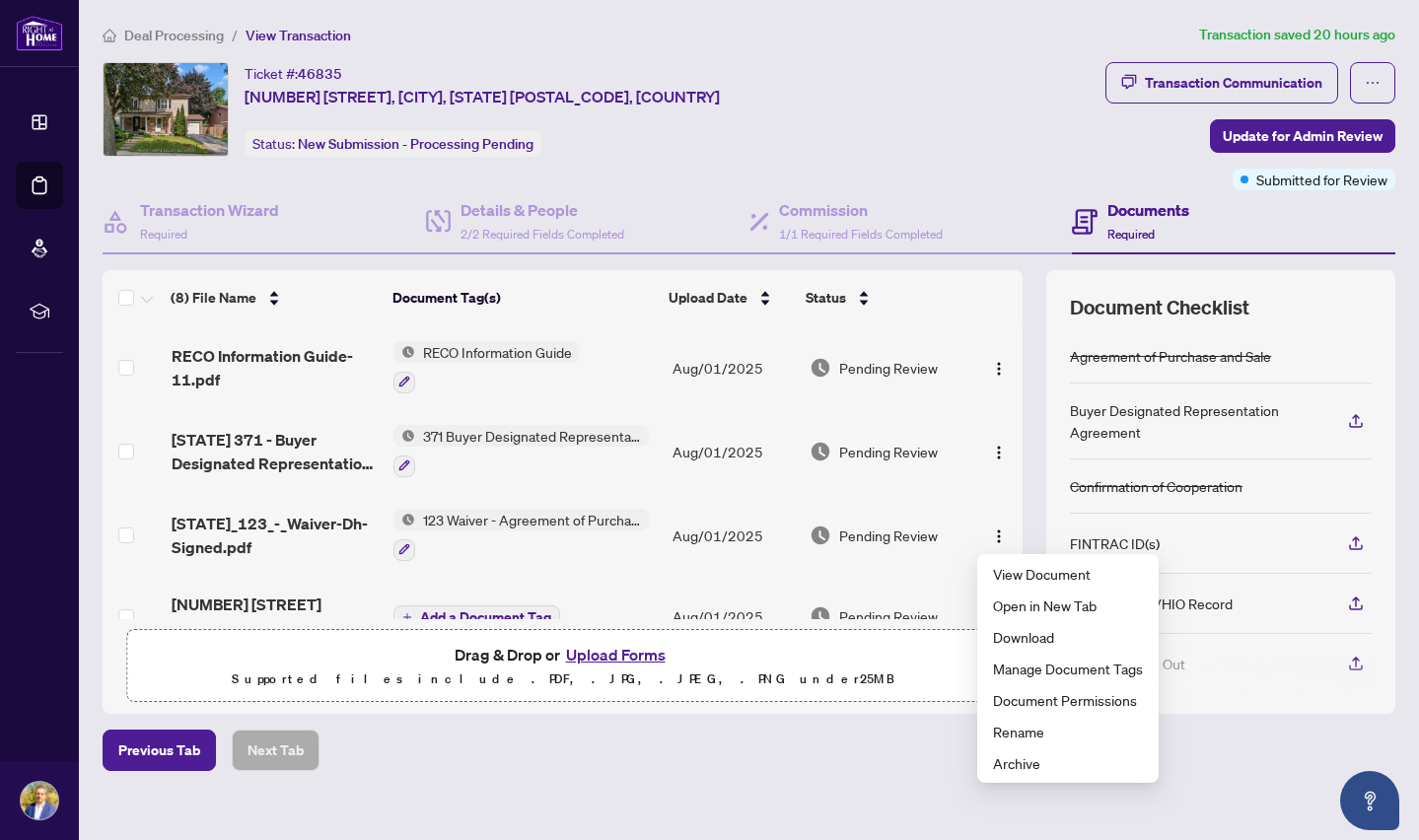 click on "Ticket #:  46835 [NUMBER] [STREET], [CITY], [STATE] [POSTAL_CODE] Status:   New Submission - Processing Pending" at bounding box center [600, 109] 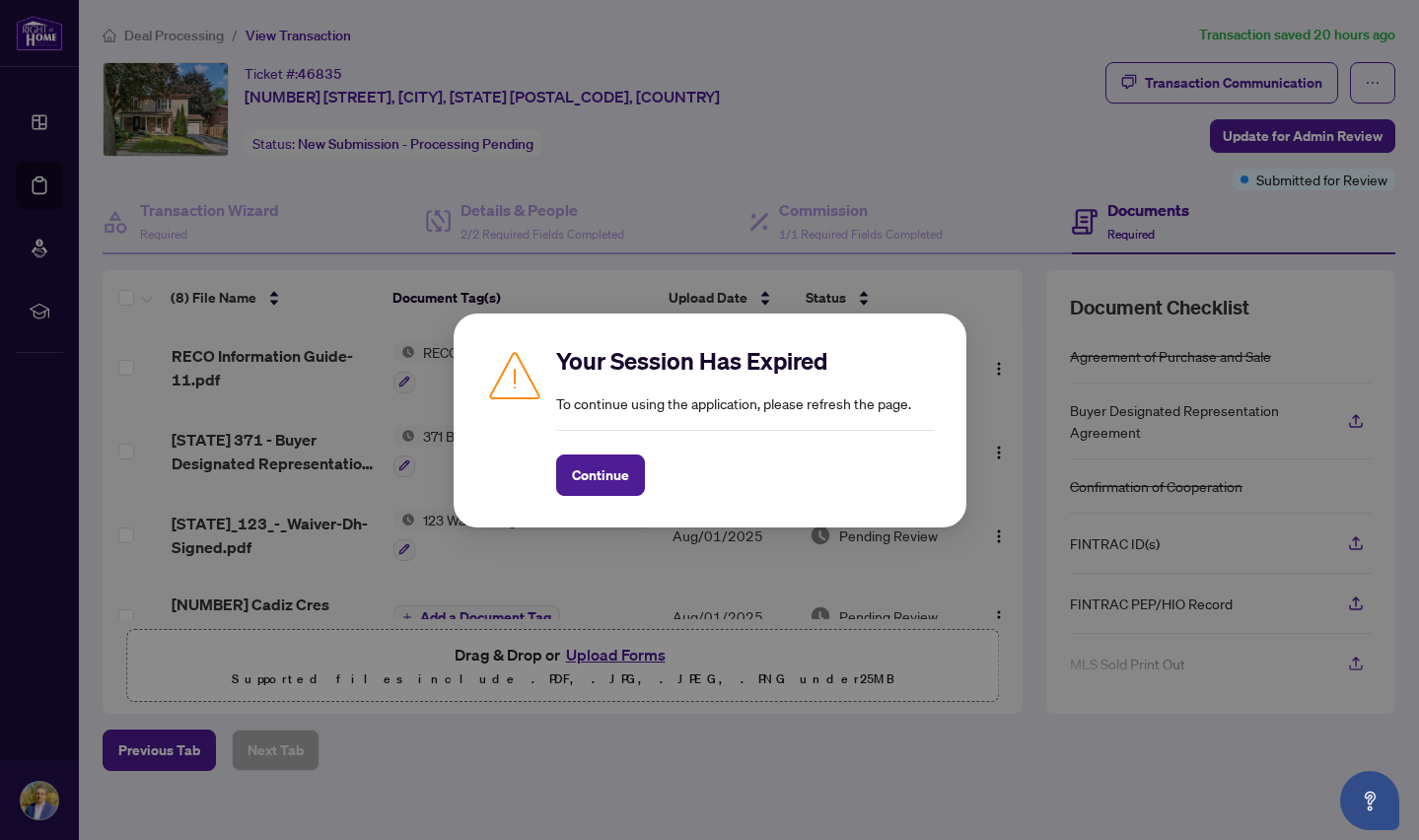 scroll, scrollTop: 0, scrollLeft: 0, axis: both 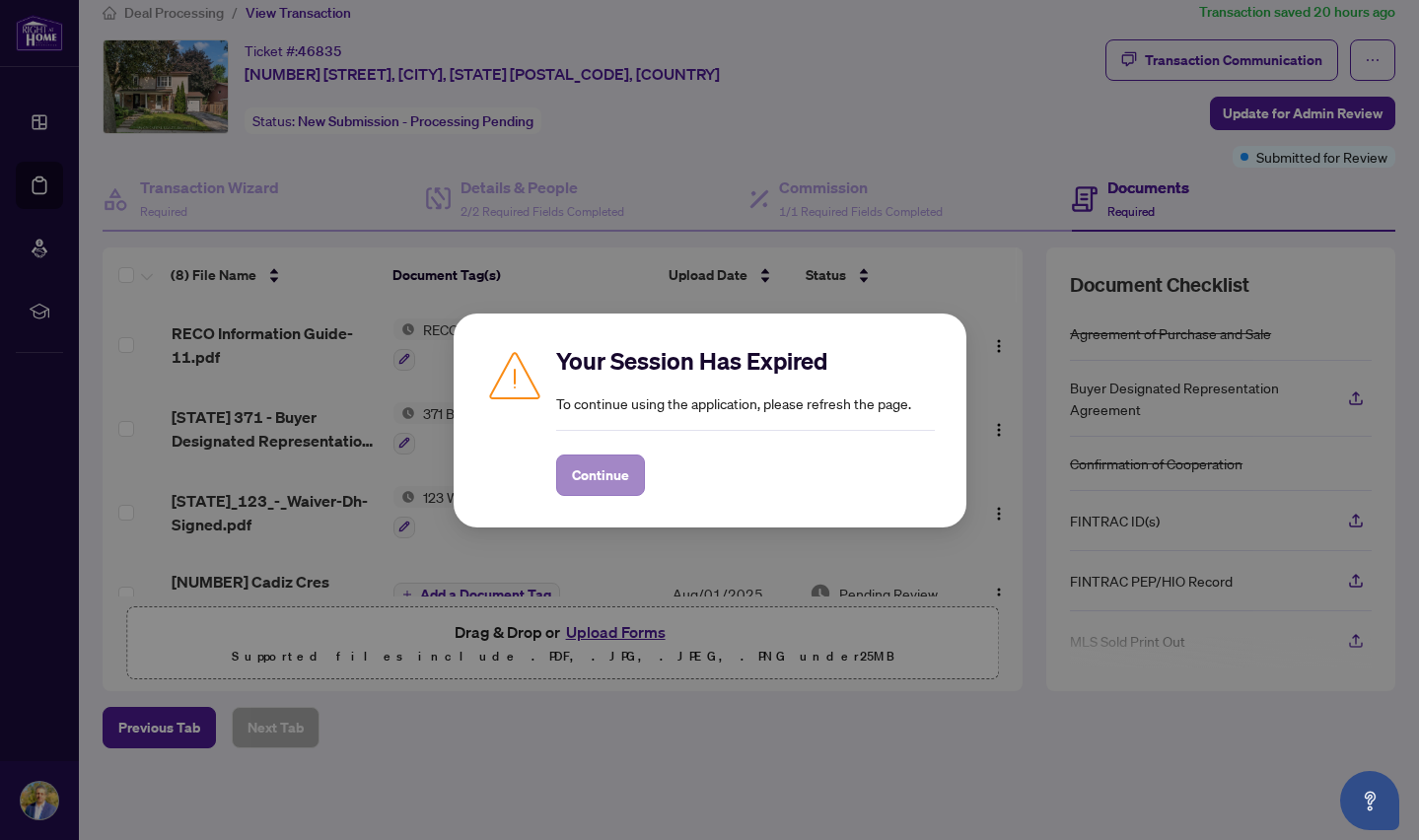 click on "Continue" at bounding box center [601, 475] 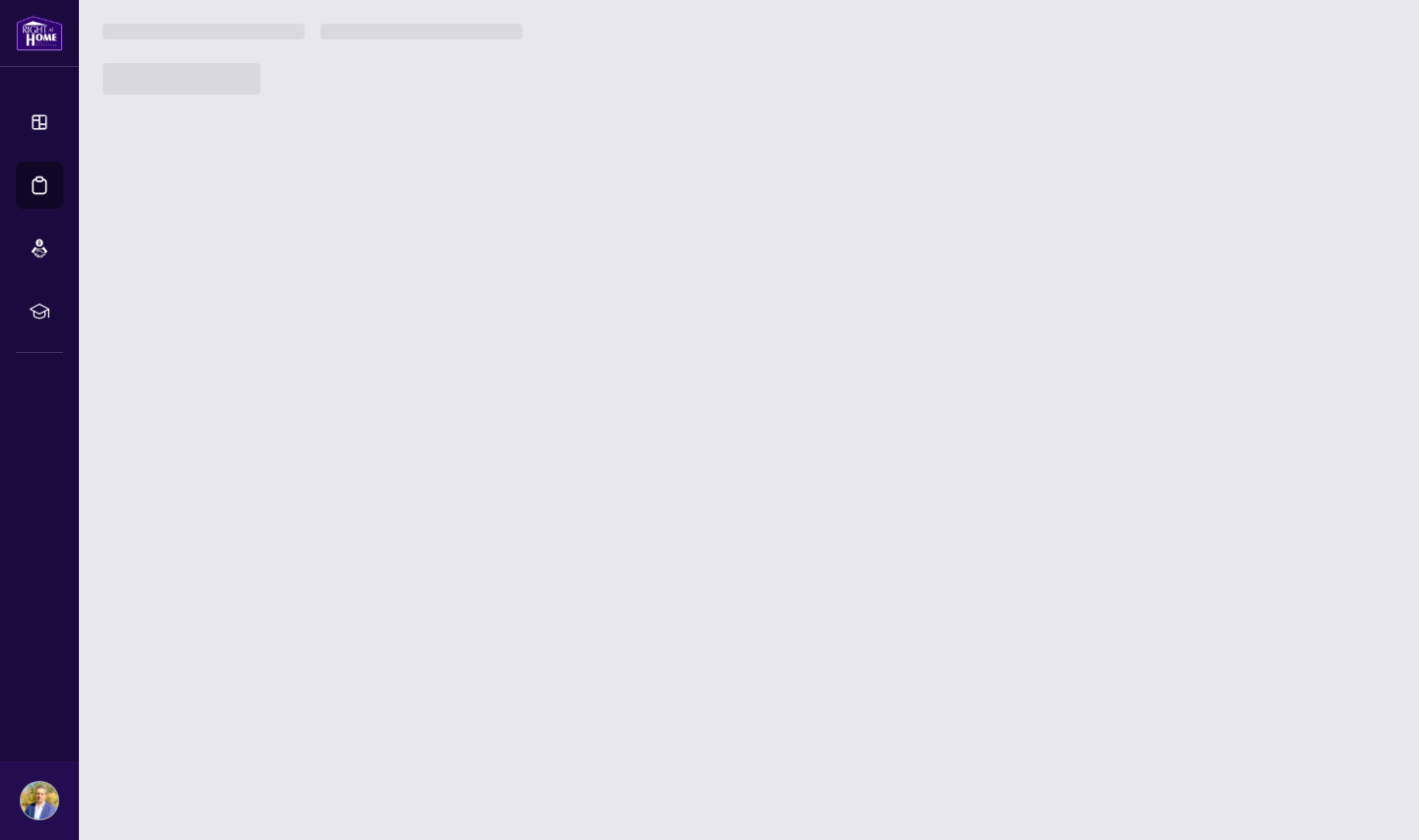 scroll, scrollTop: 0, scrollLeft: 0, axis: both 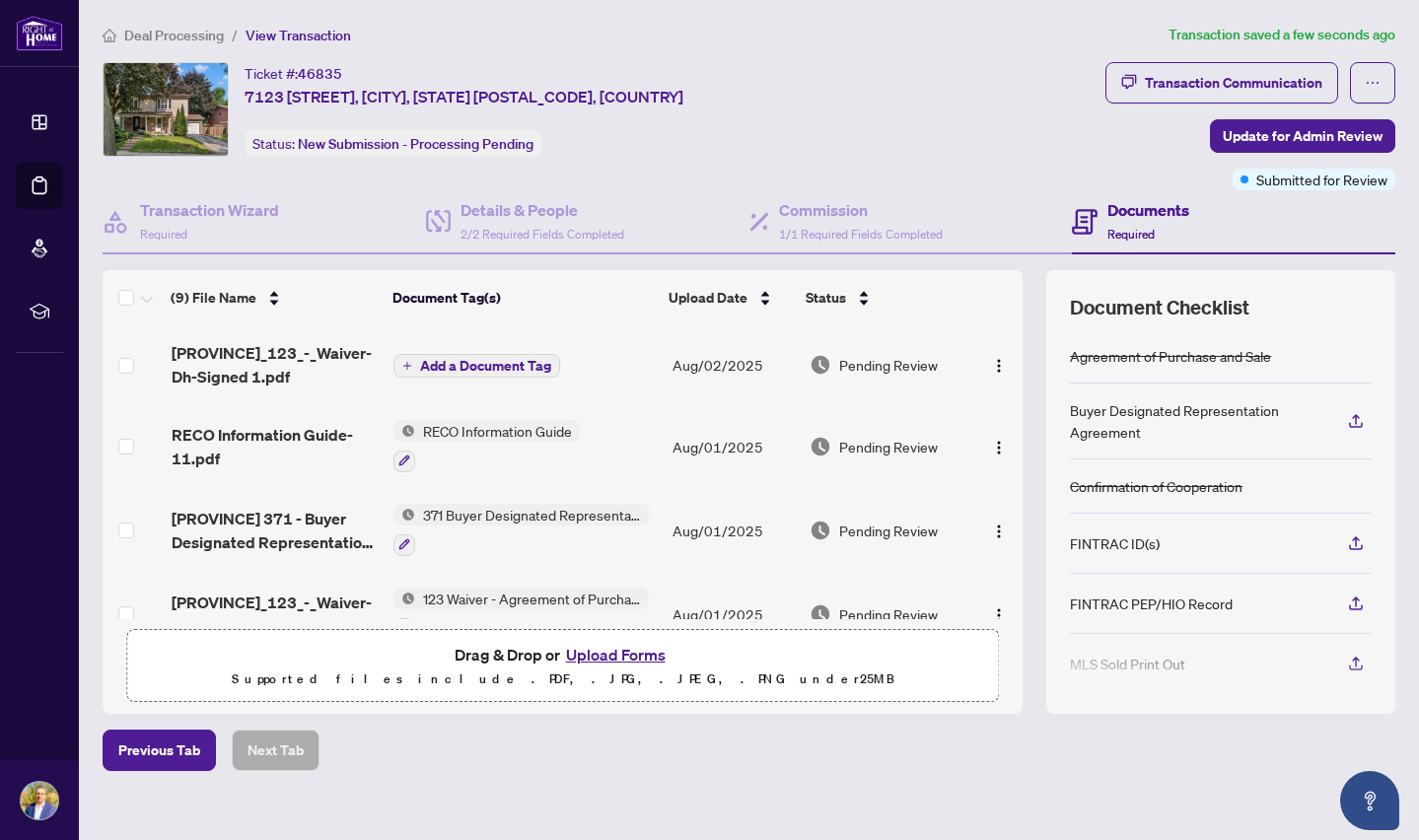 click on "Add a Document Tag" at bounding box center (485, 366) 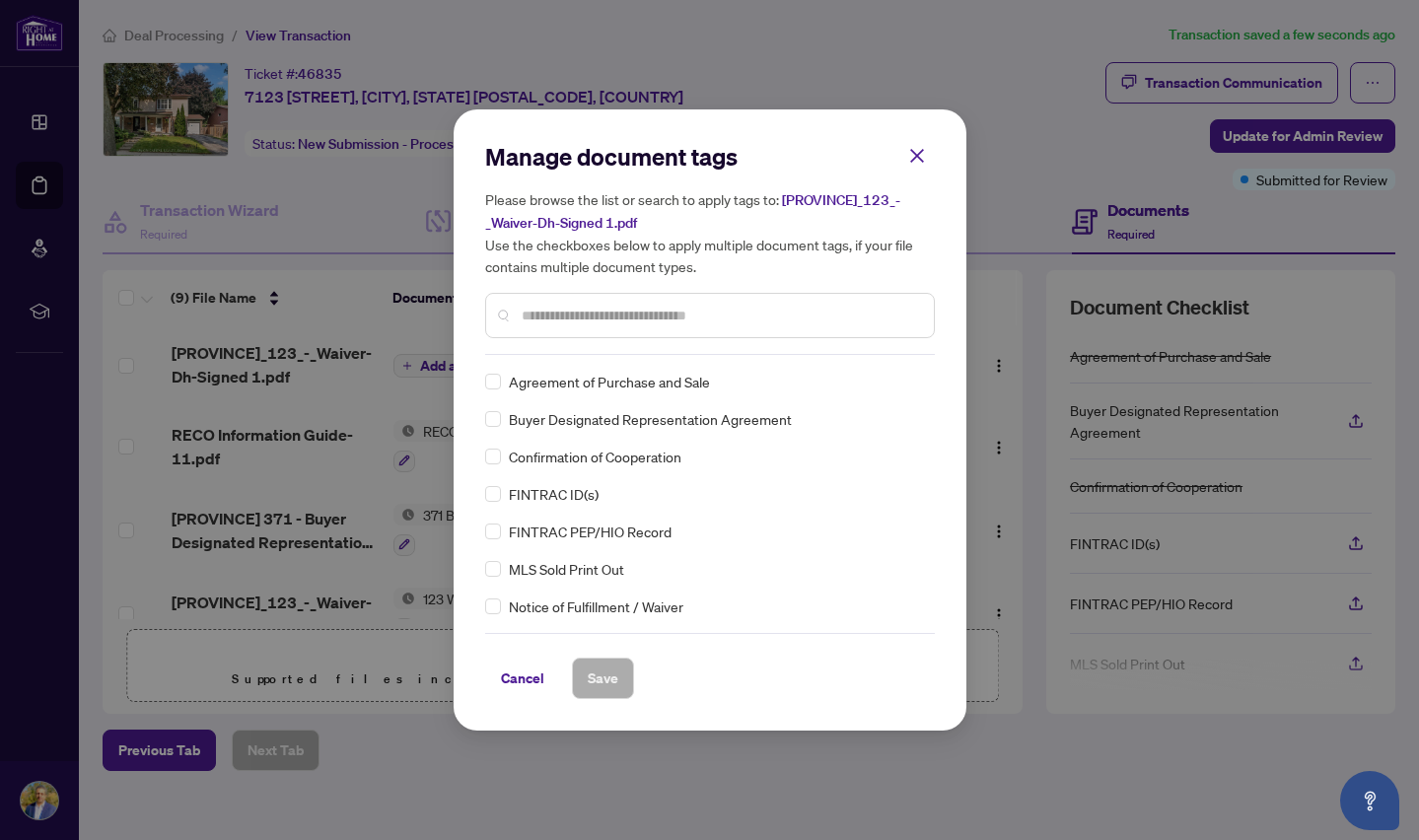scroll, scrollTop: 0, scrollLeft: 1, axis: horizontal 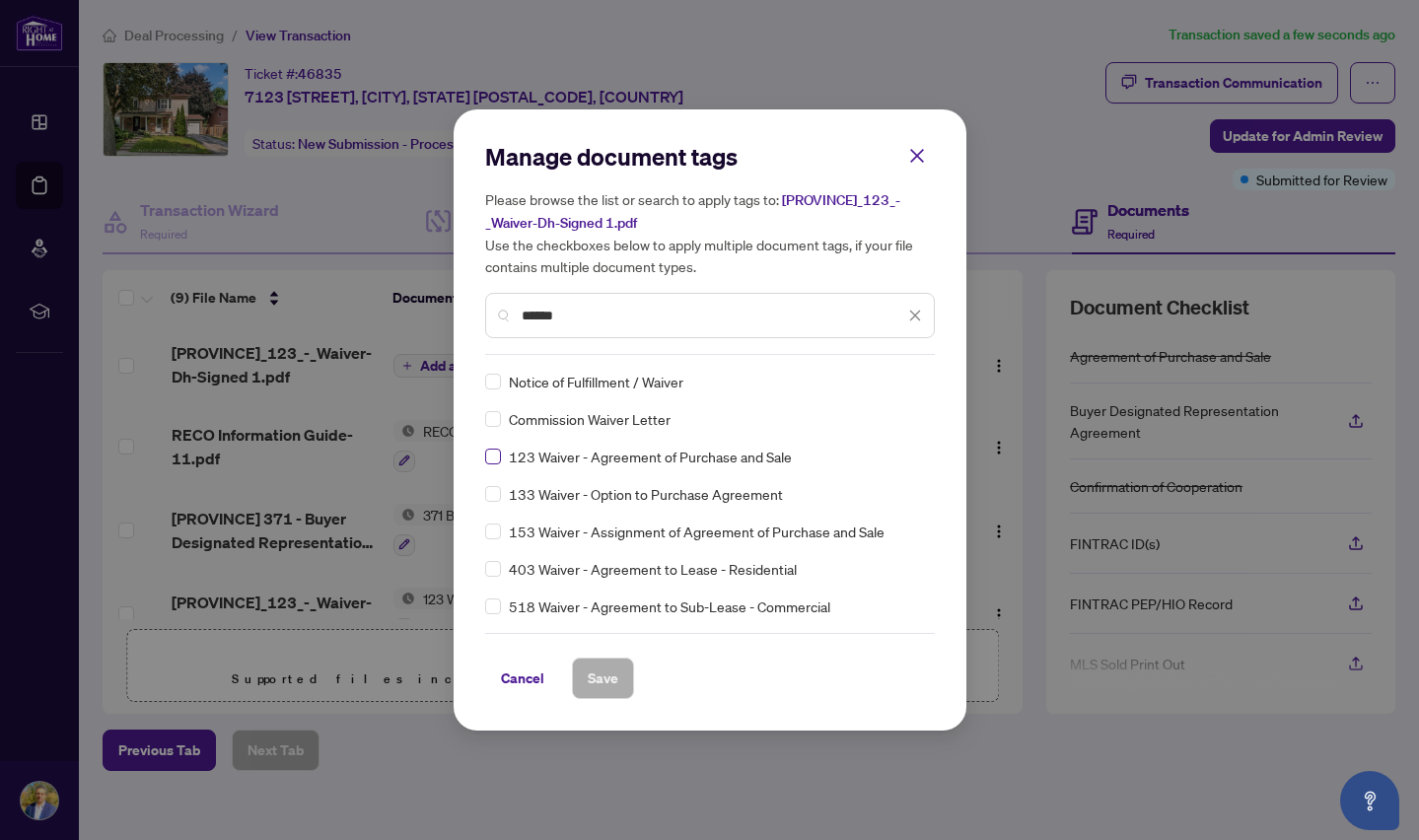 type on "******" 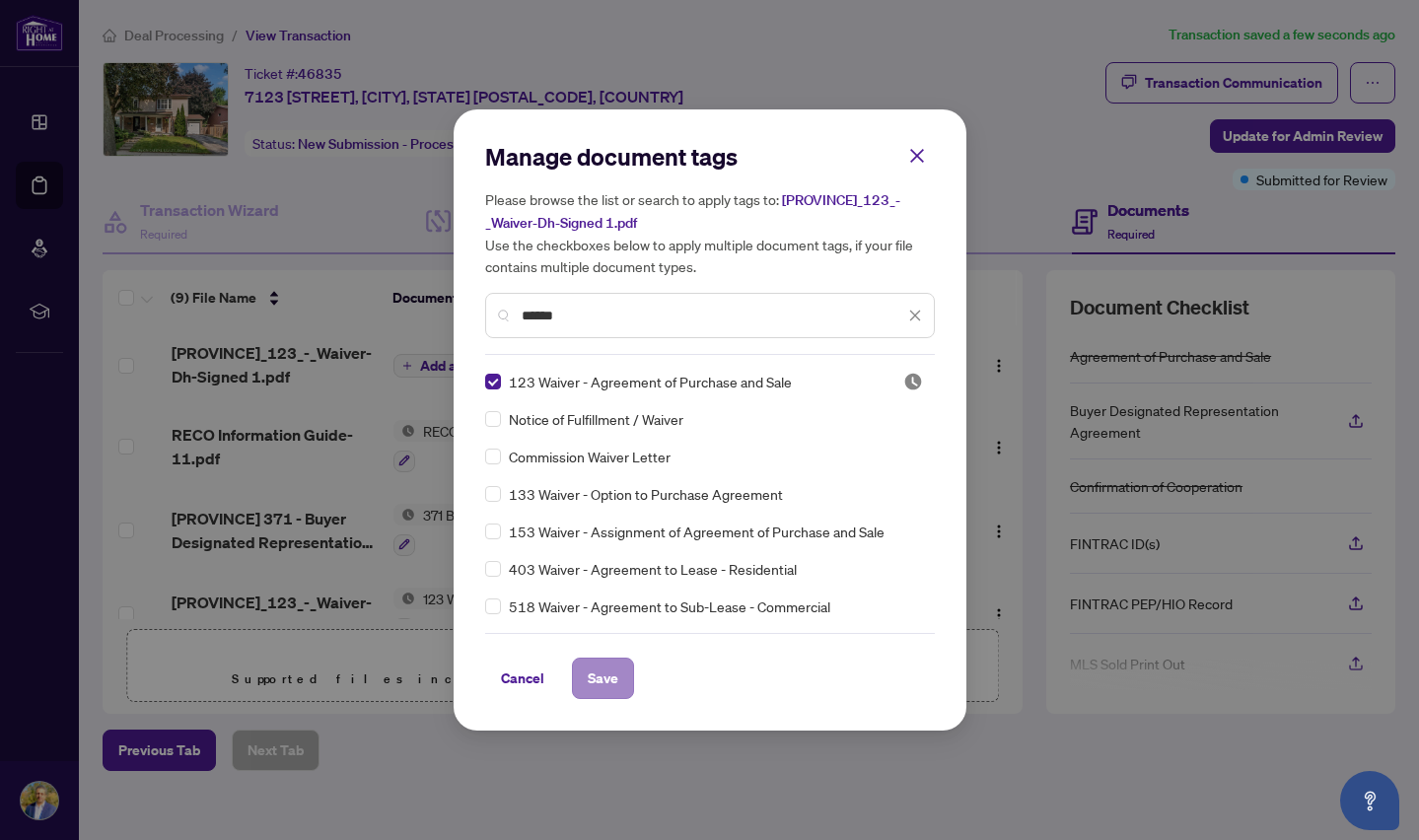 click on "Save" at bounding box center (603, 678) 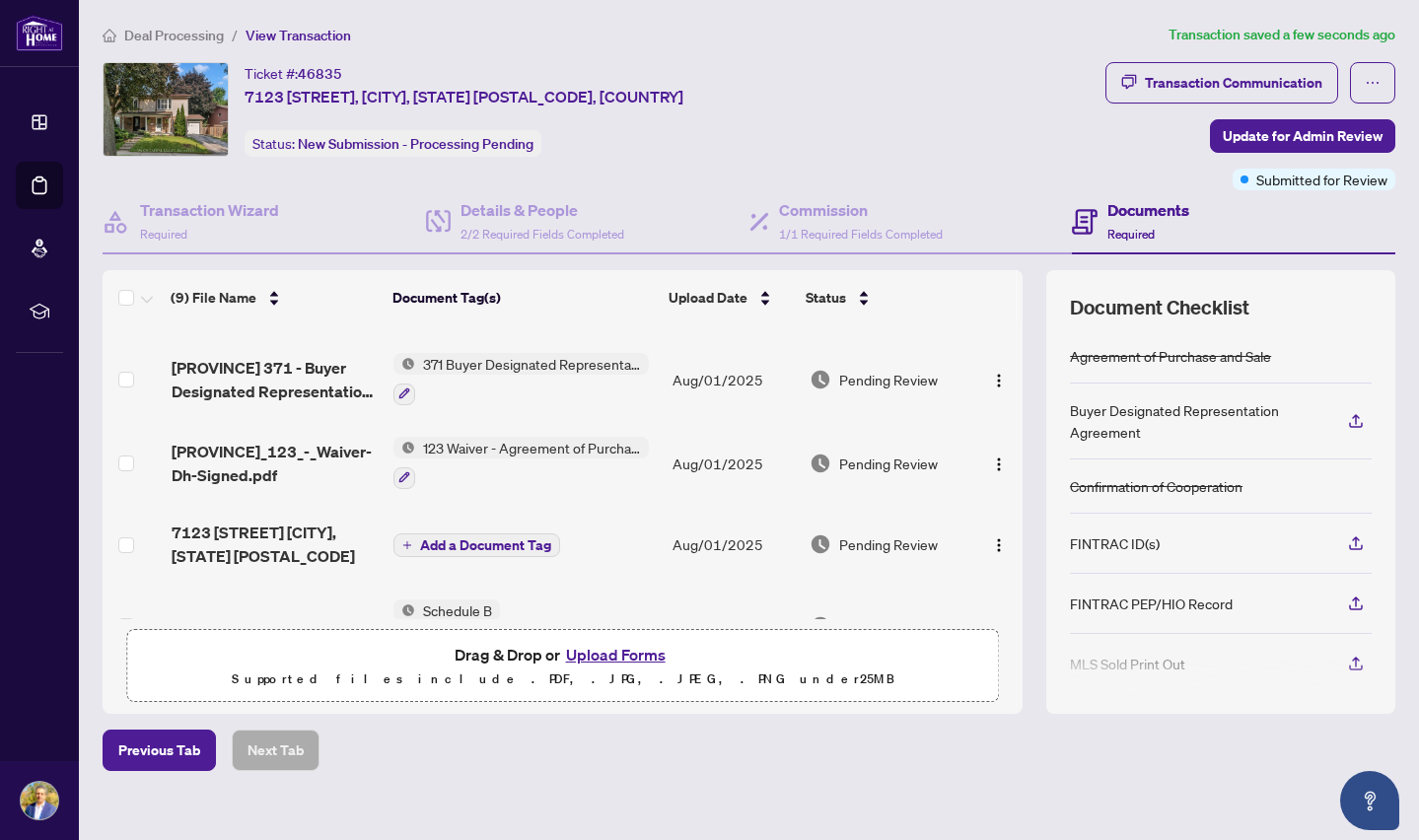 scroll, scrollTop: 163, scrollLeft: 0, axis: vertical 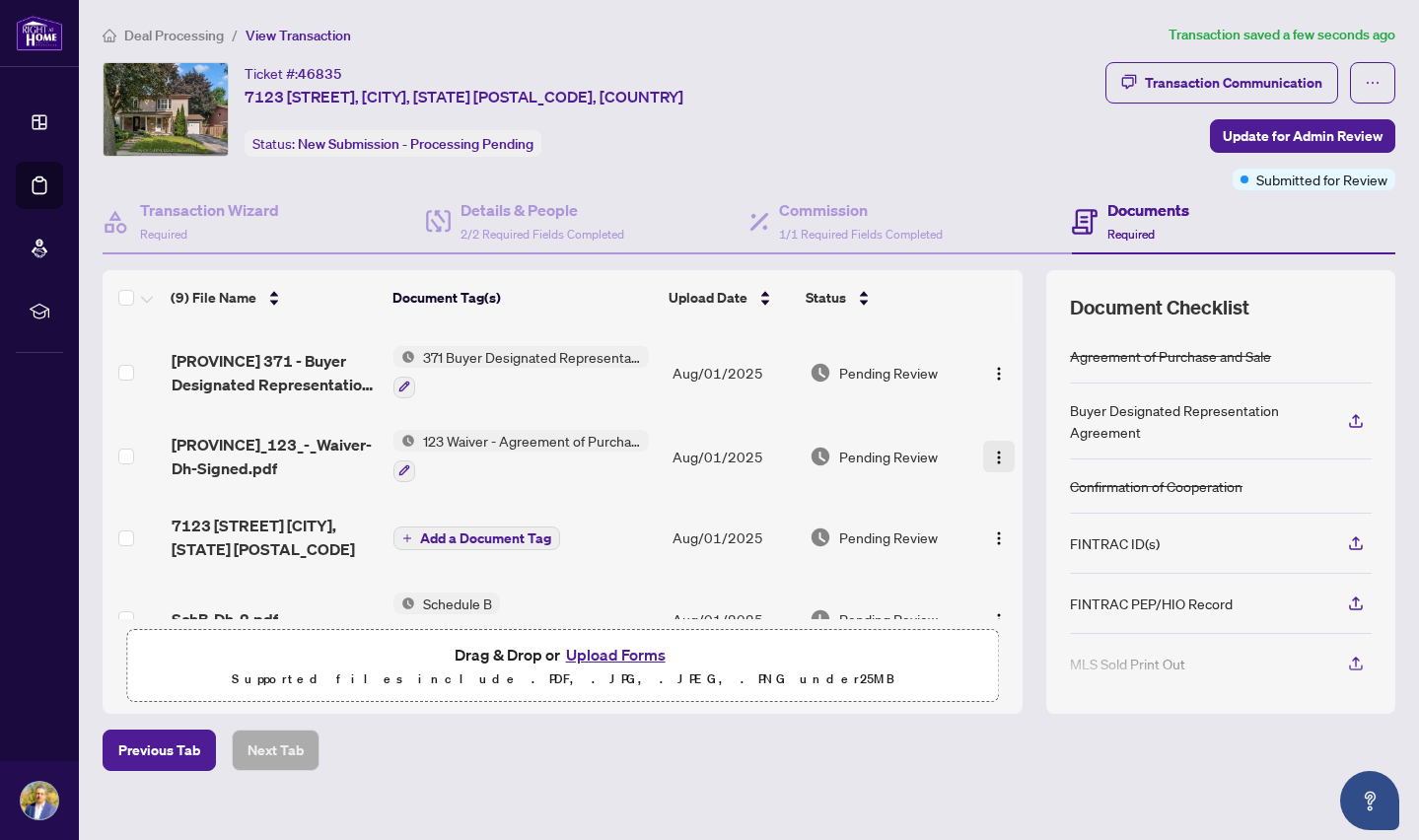click at bounding box center (999, 456) 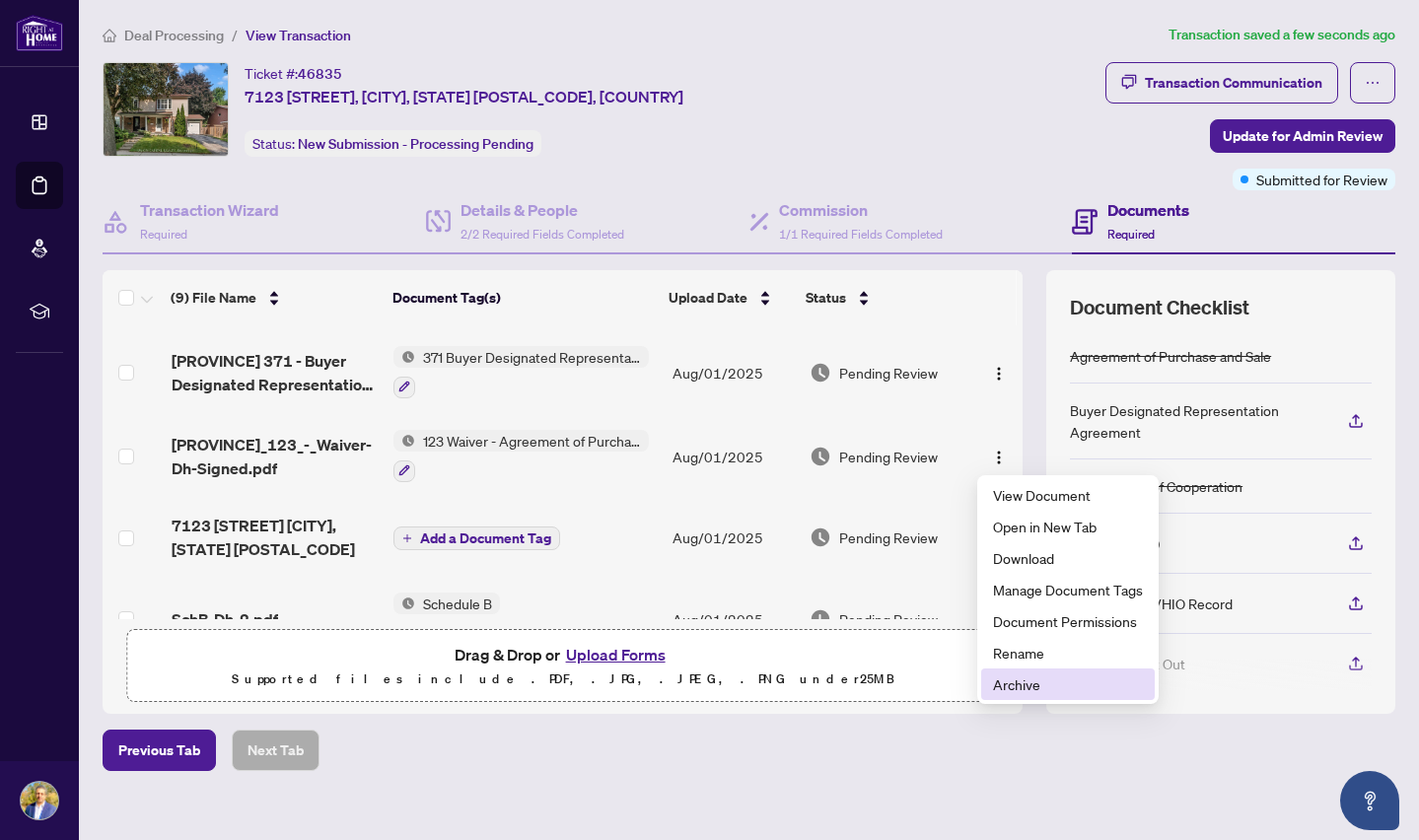 click on "Archive" at bounding box center [1068, 684] 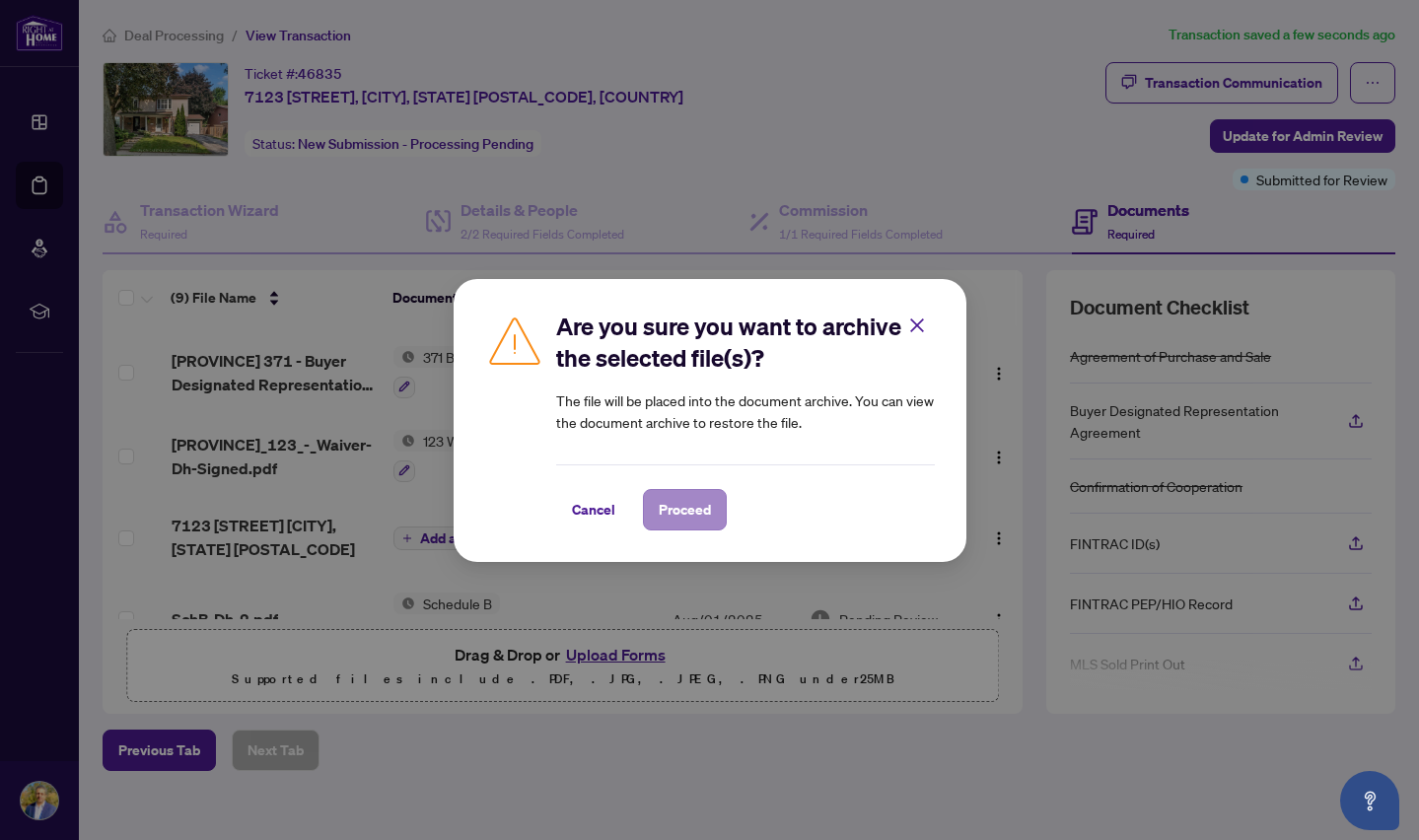 click on "Proceed" at bounding box center (684, 510) 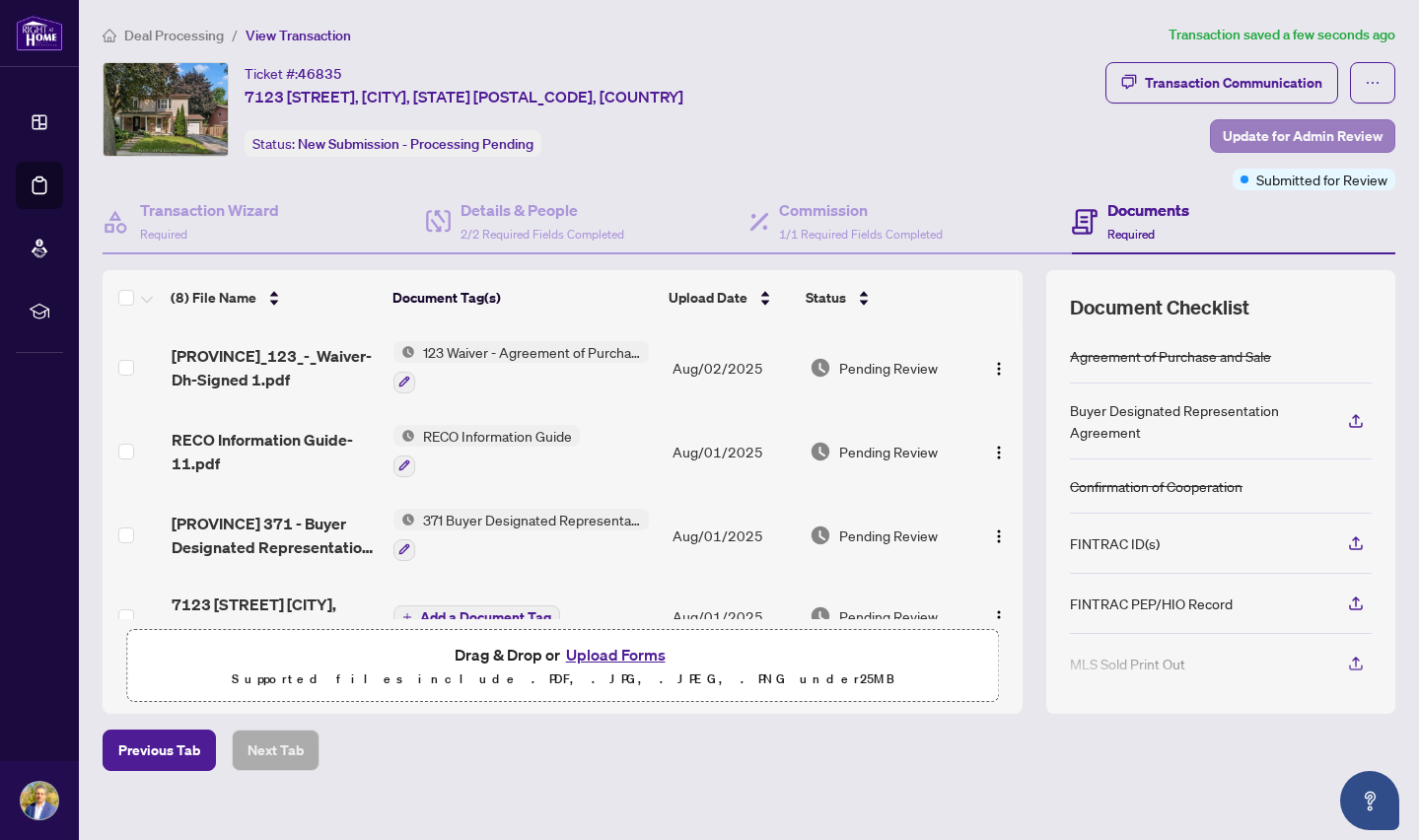 scroll, scrollTop: 0, scrollLeft: 0, axis: both 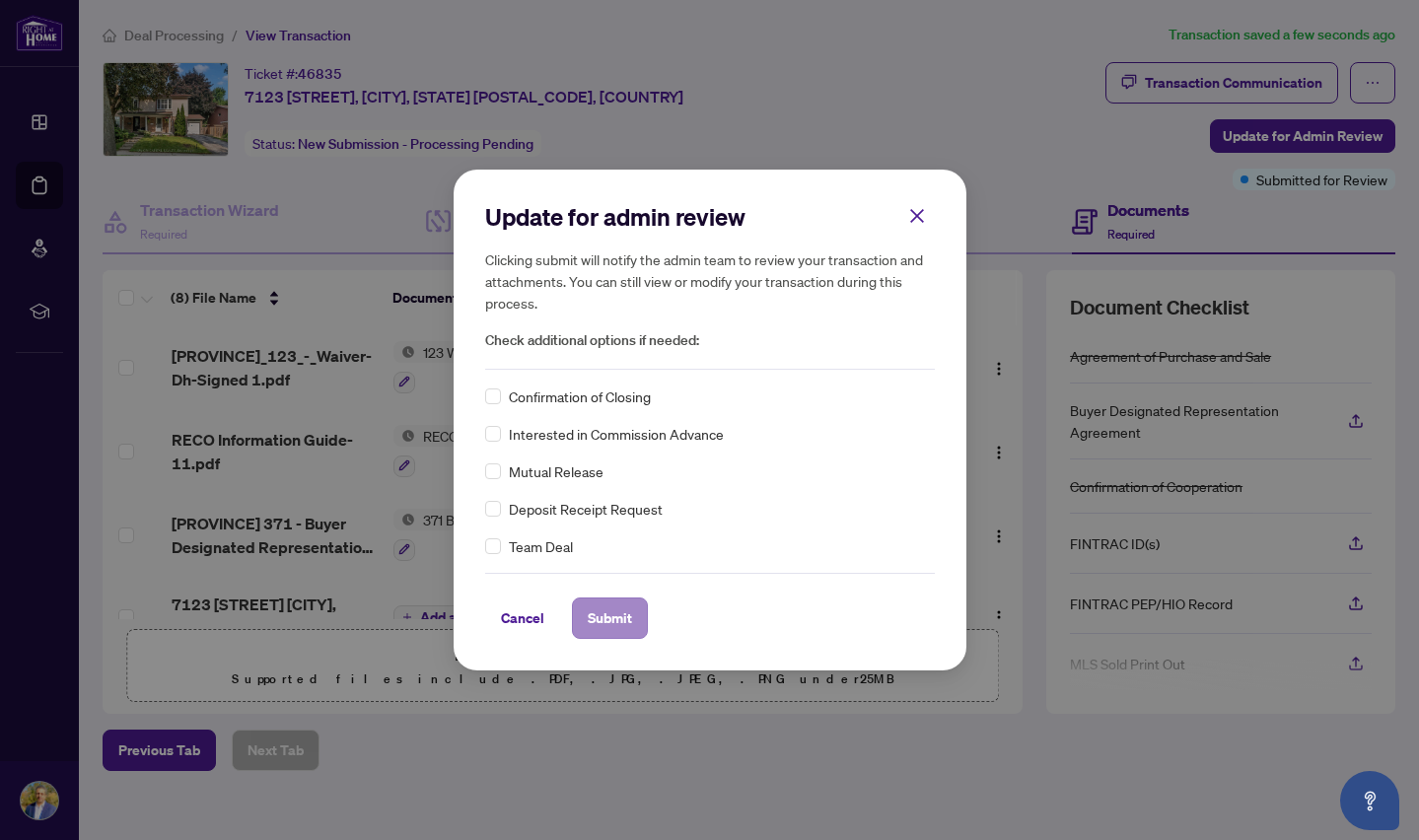 click on "Submit" at bounding box center (609, 618) 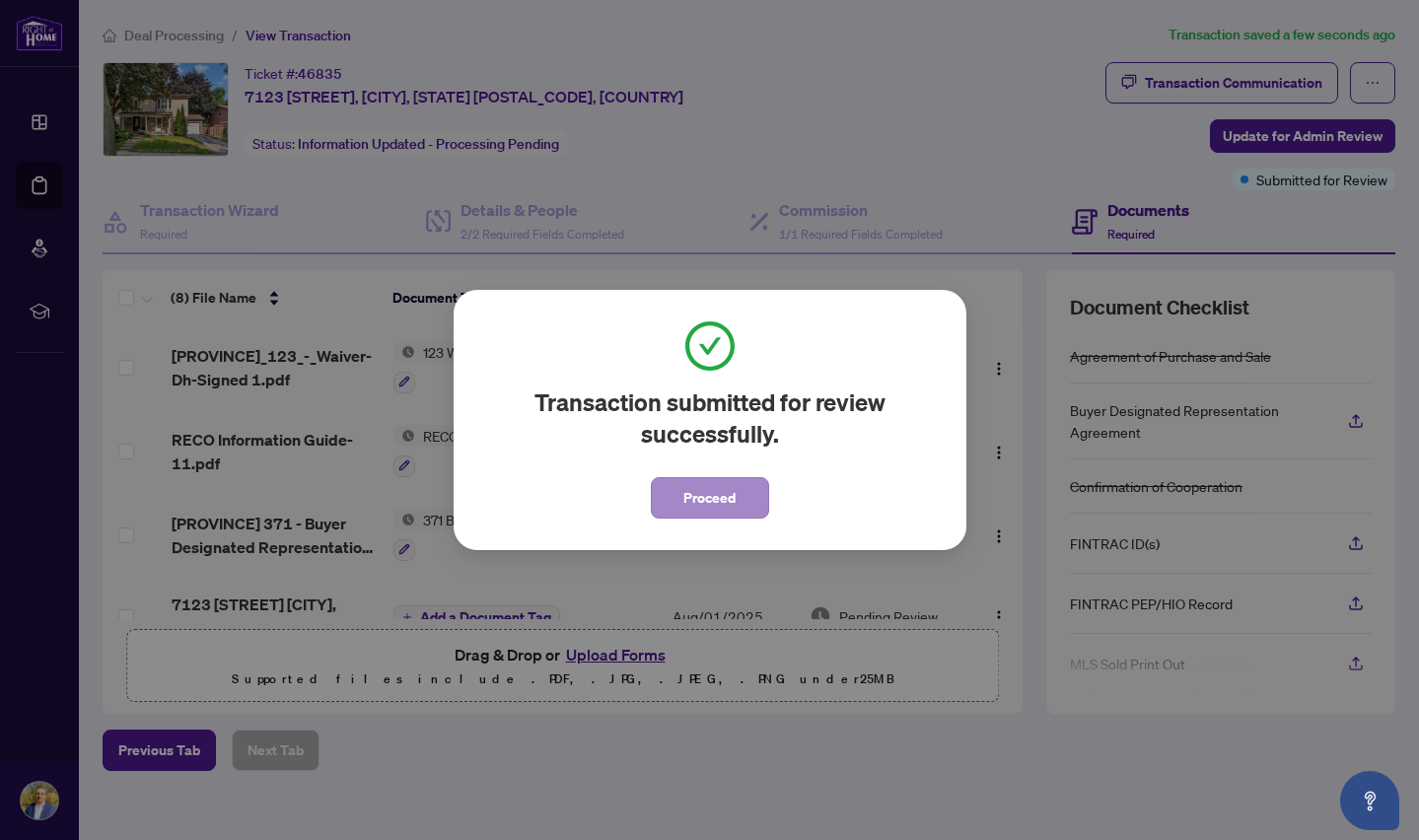 click on "Proceed" at bounding box center [709, 498] 